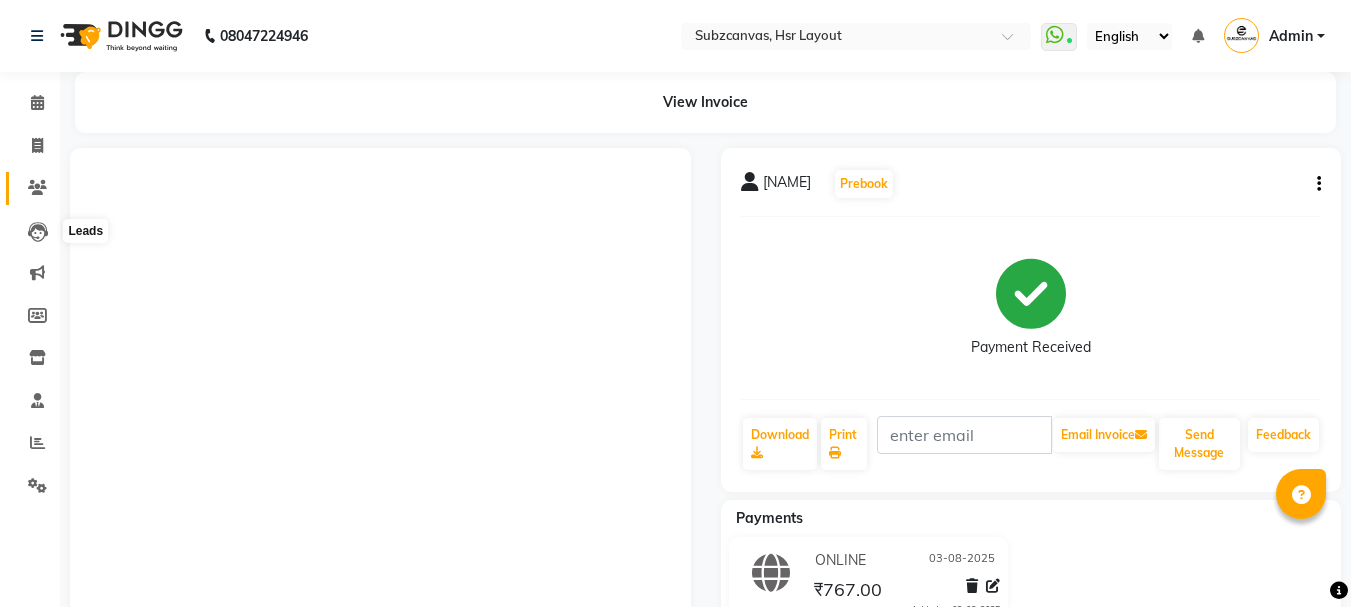 scroll, scrollTop: 0, scrollLeft: 0, axis: both 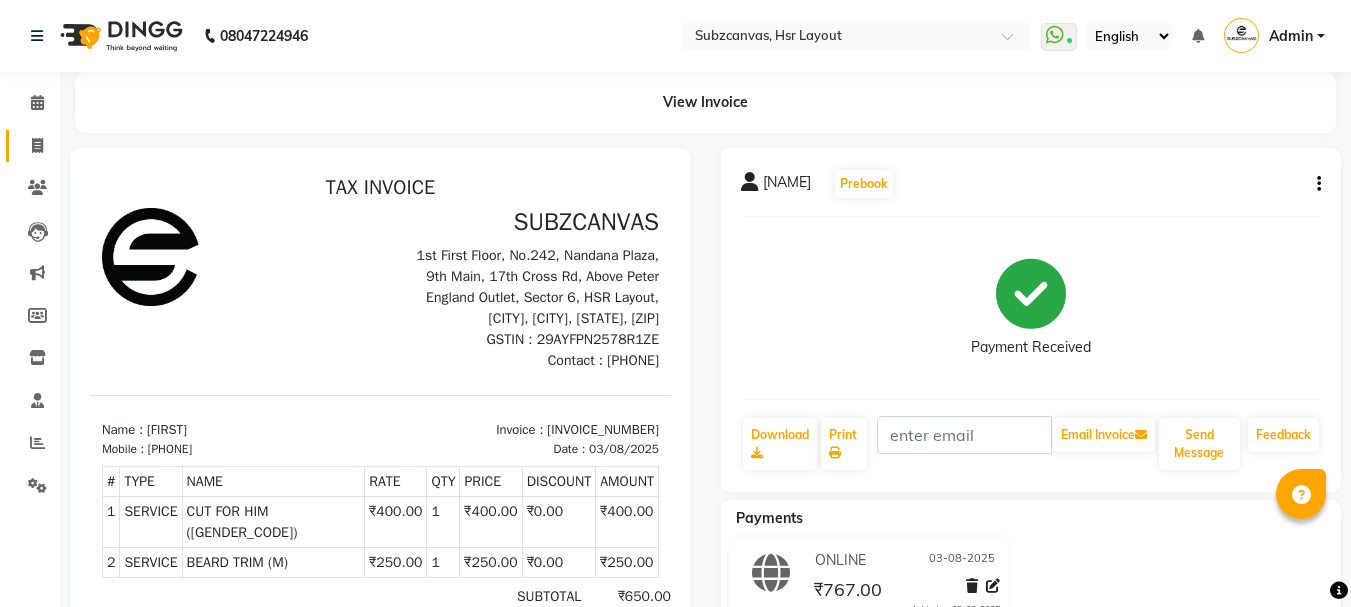 click on "Invoice" 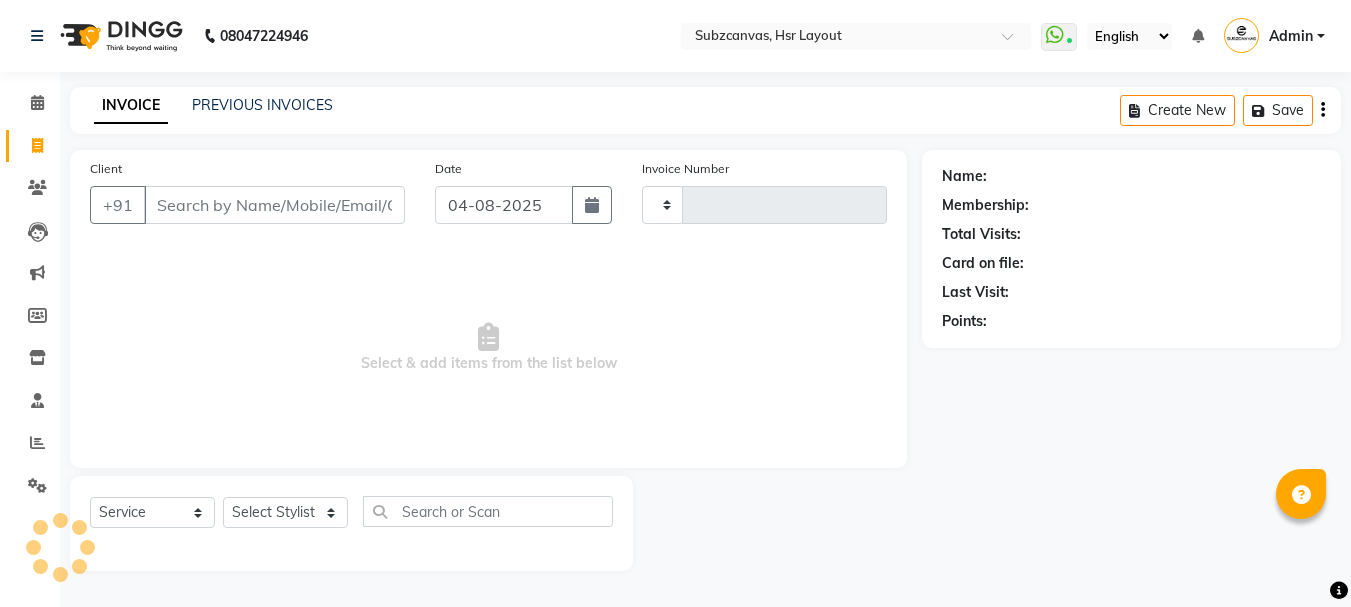 type on "0265" 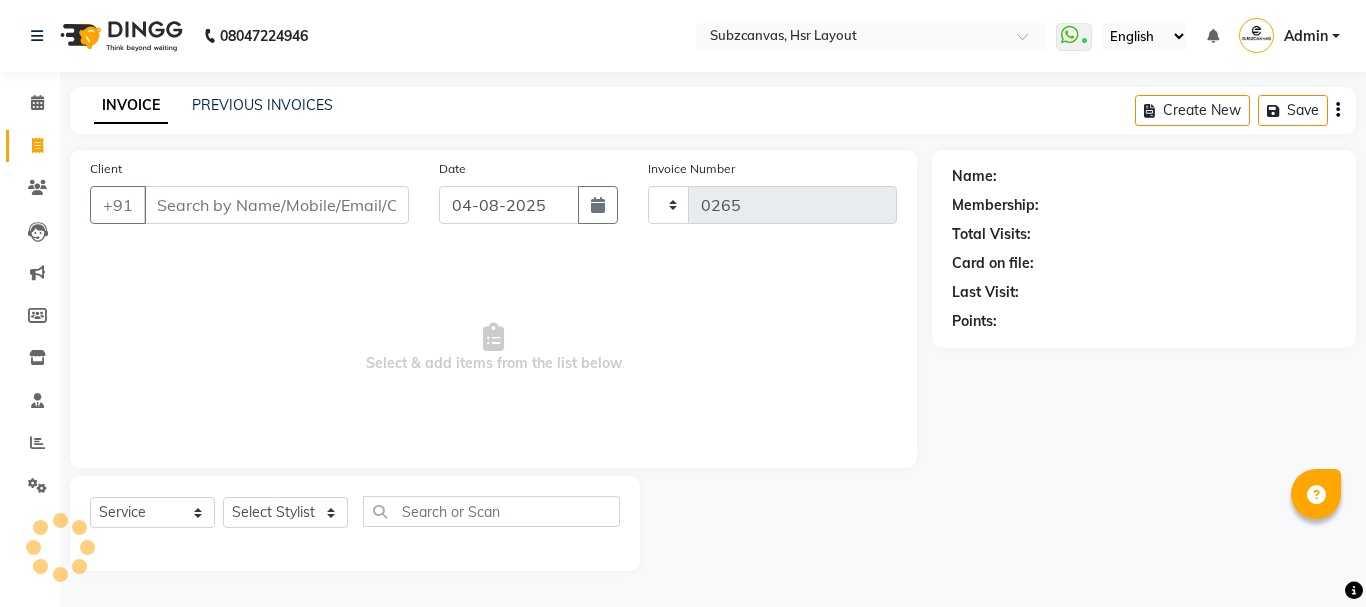 select on "4894" 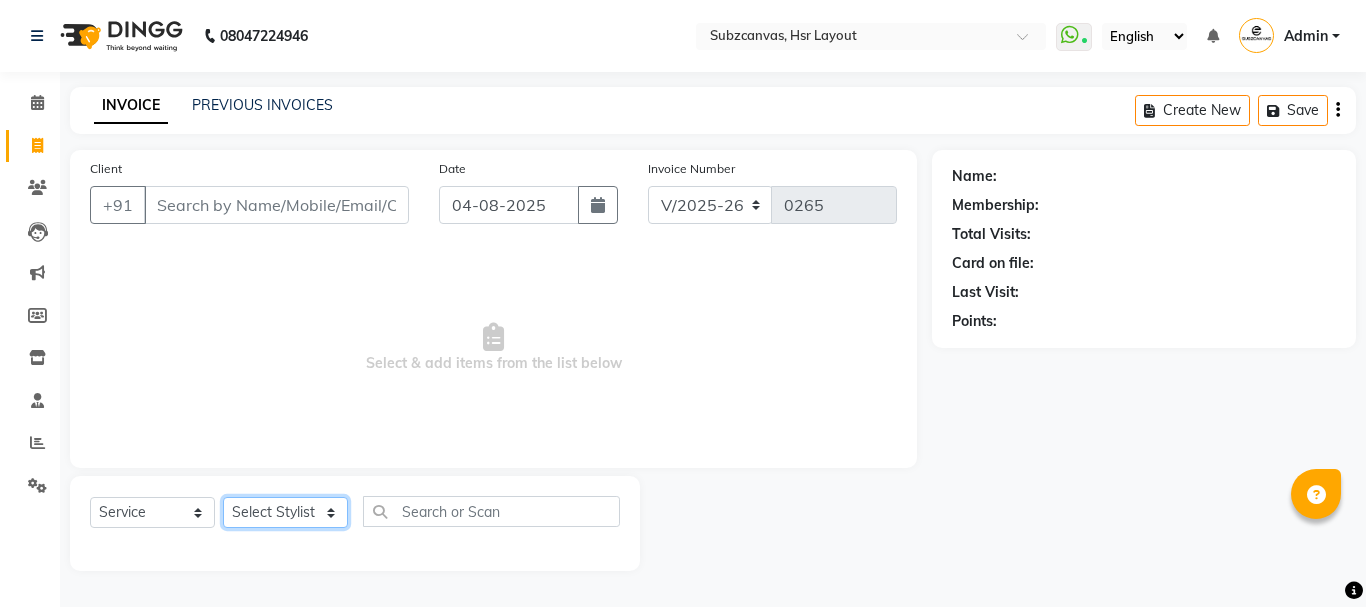 click on "Select Stylist [NAME] [NAME] [NAME] [NAME] [NAME] [NAME] [NAME] [NAME] [NAME] [NAME] [NAME] [NAME]" 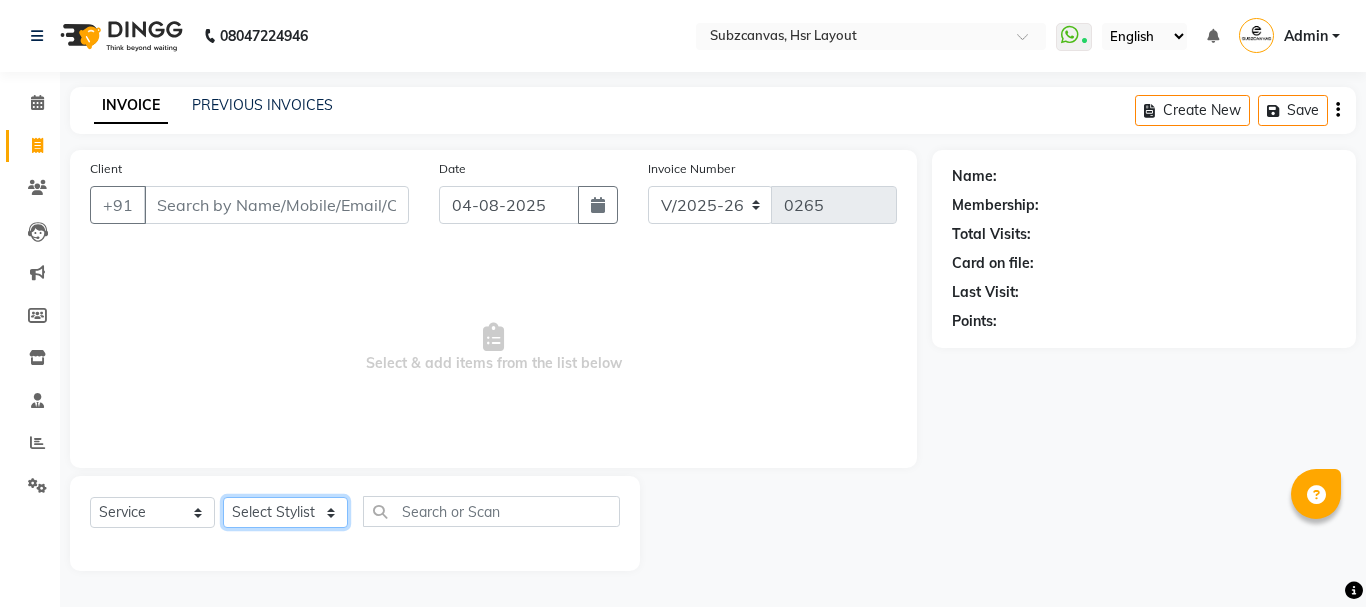 select on "84913" 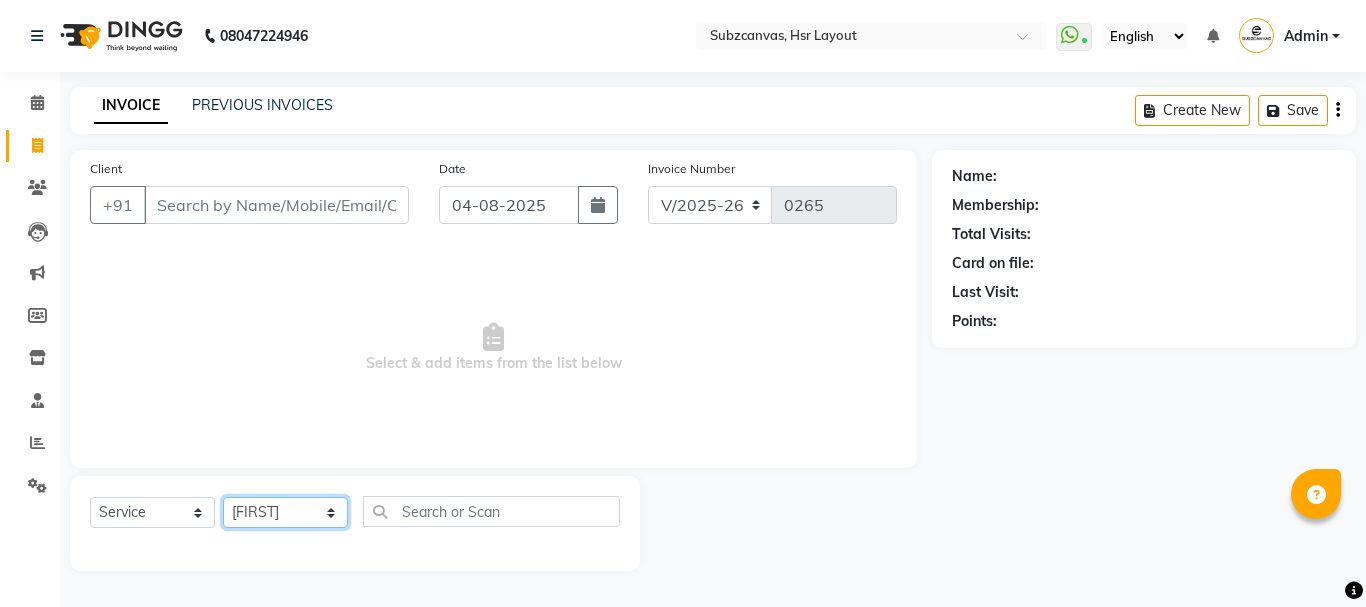 click on "Select Stylist [NAME] [NAME] [NAME] [NAME] [NAME] [NAME] [NAME] [NAME] [NAME] [NAME] [NAME] [NAME]" 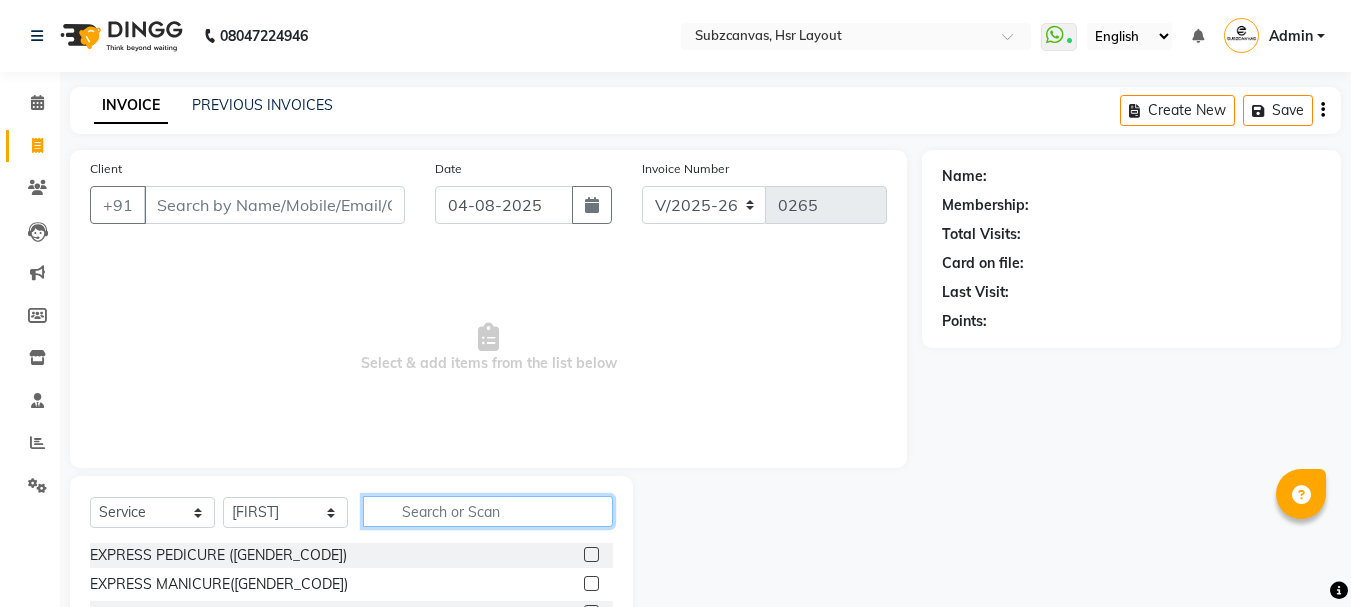 click 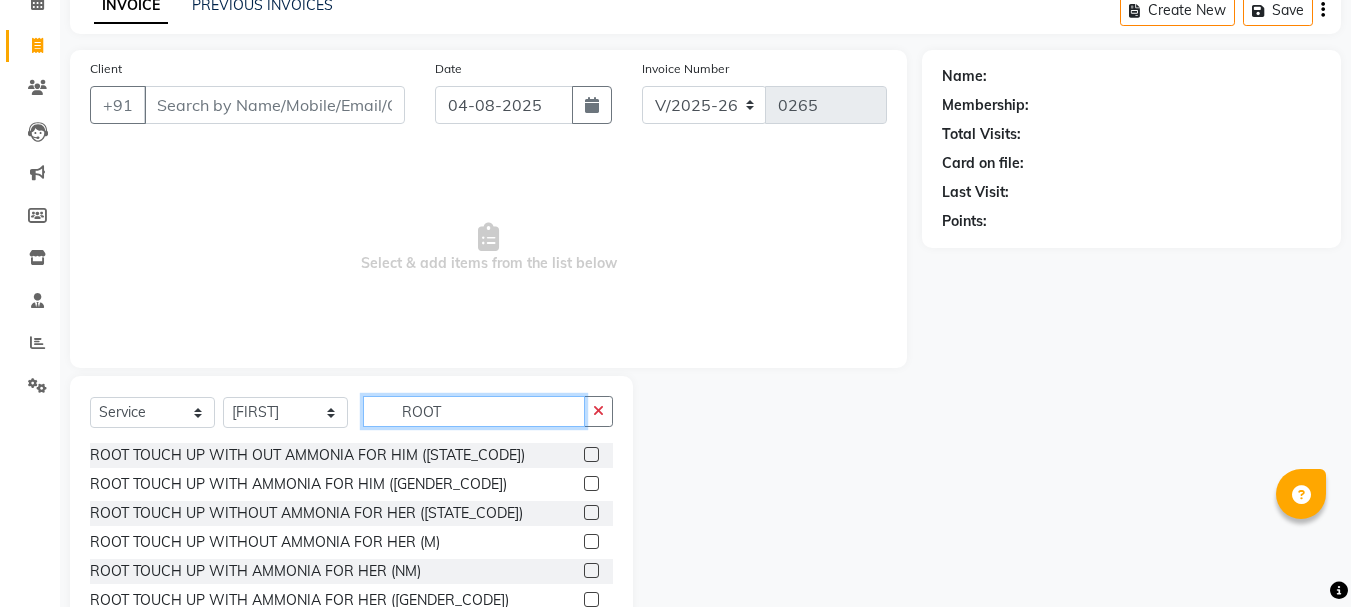 scroll, scrollTop: 168, scrollLeft: 0, axis: vertical 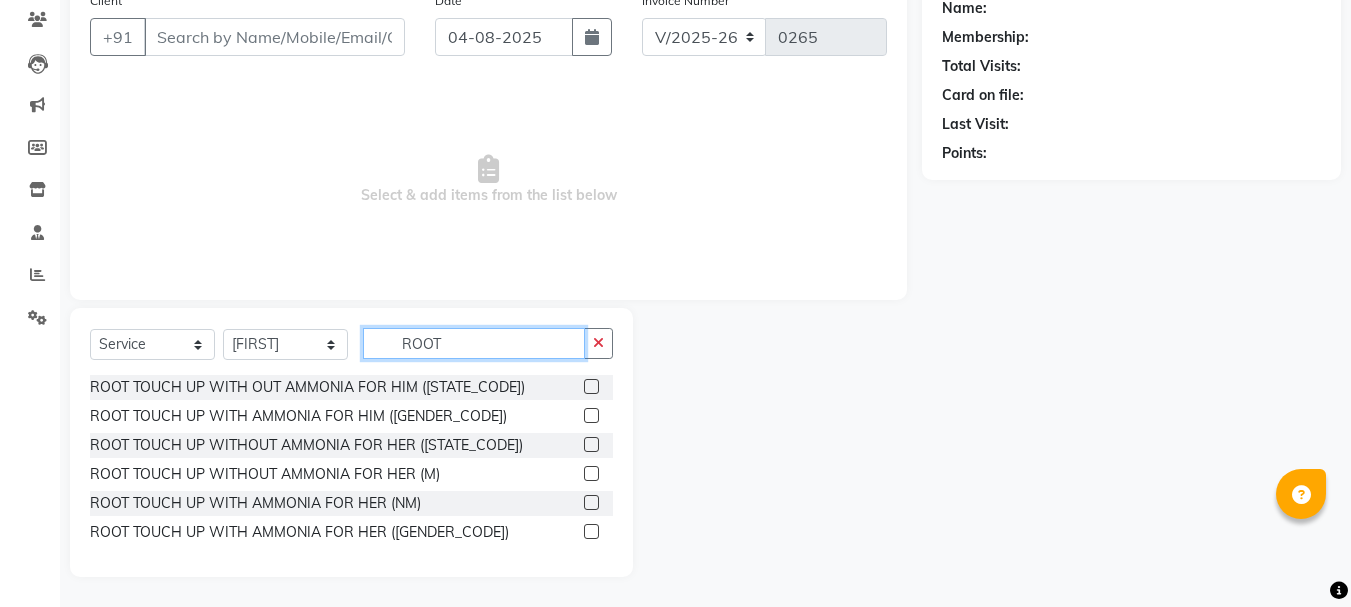 type on "ROOT" 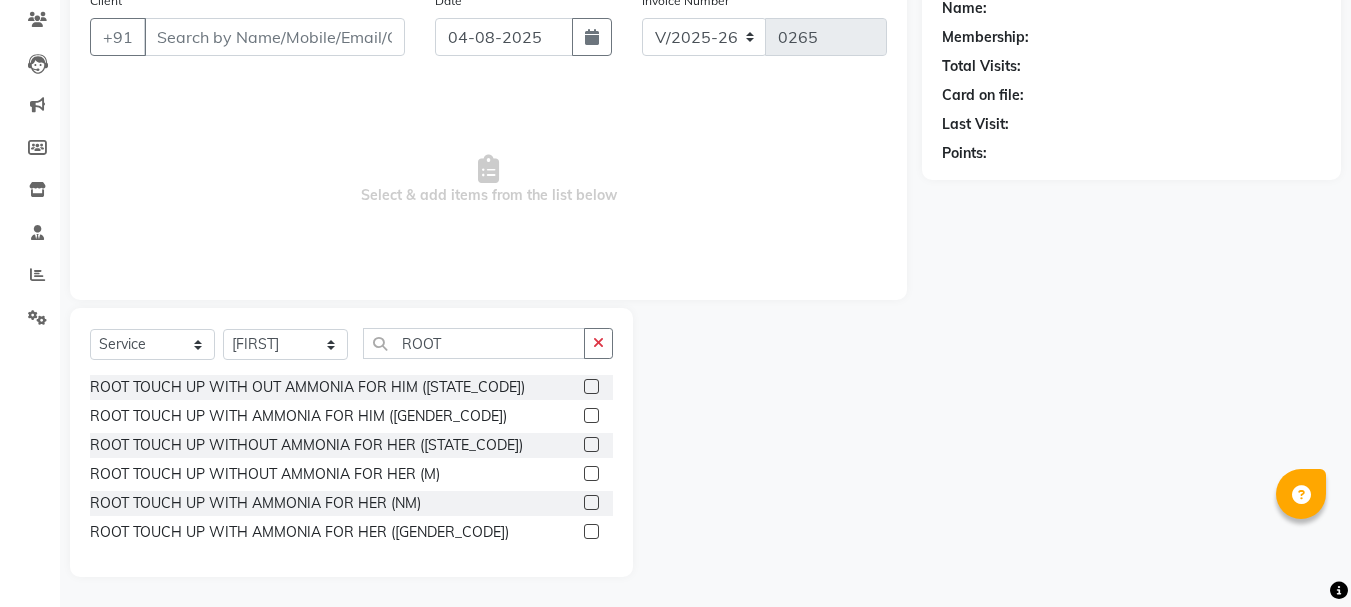 click 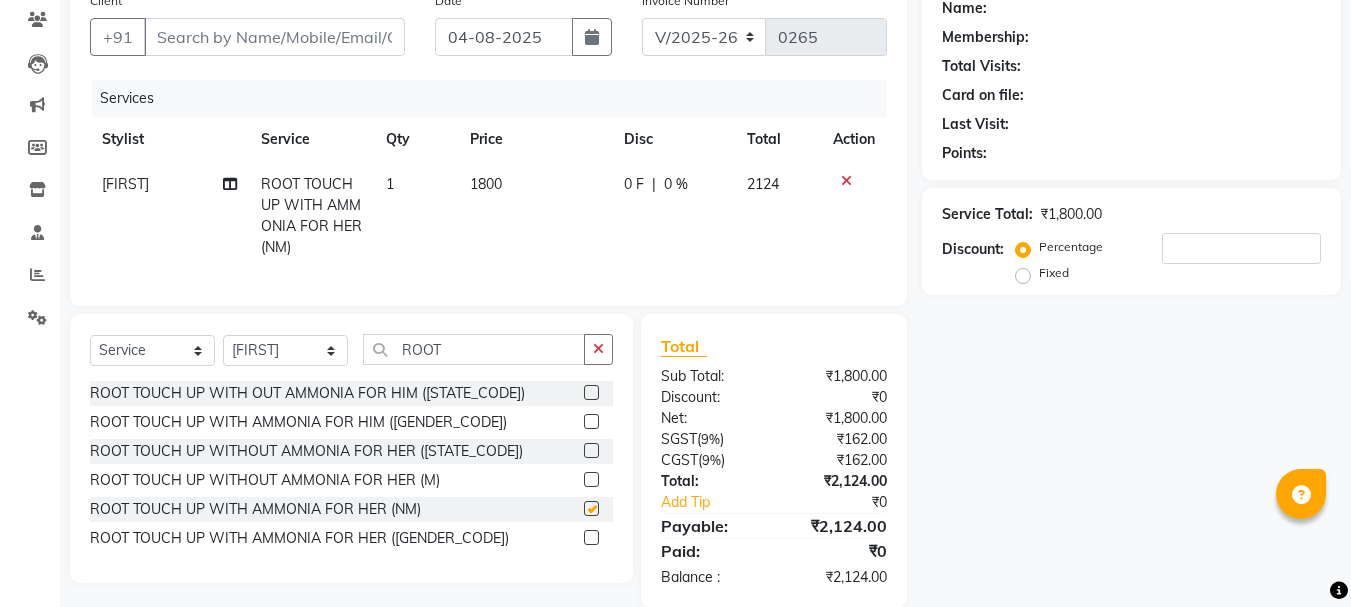 checkbox on "false" 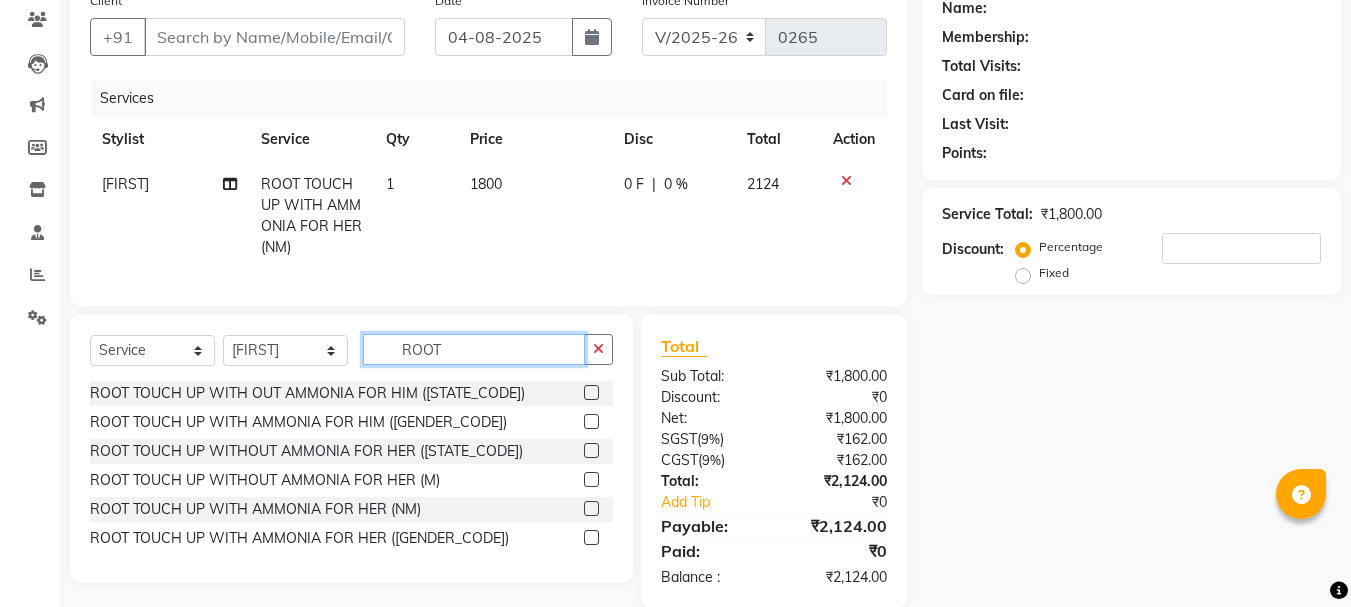 click on "ROOT" 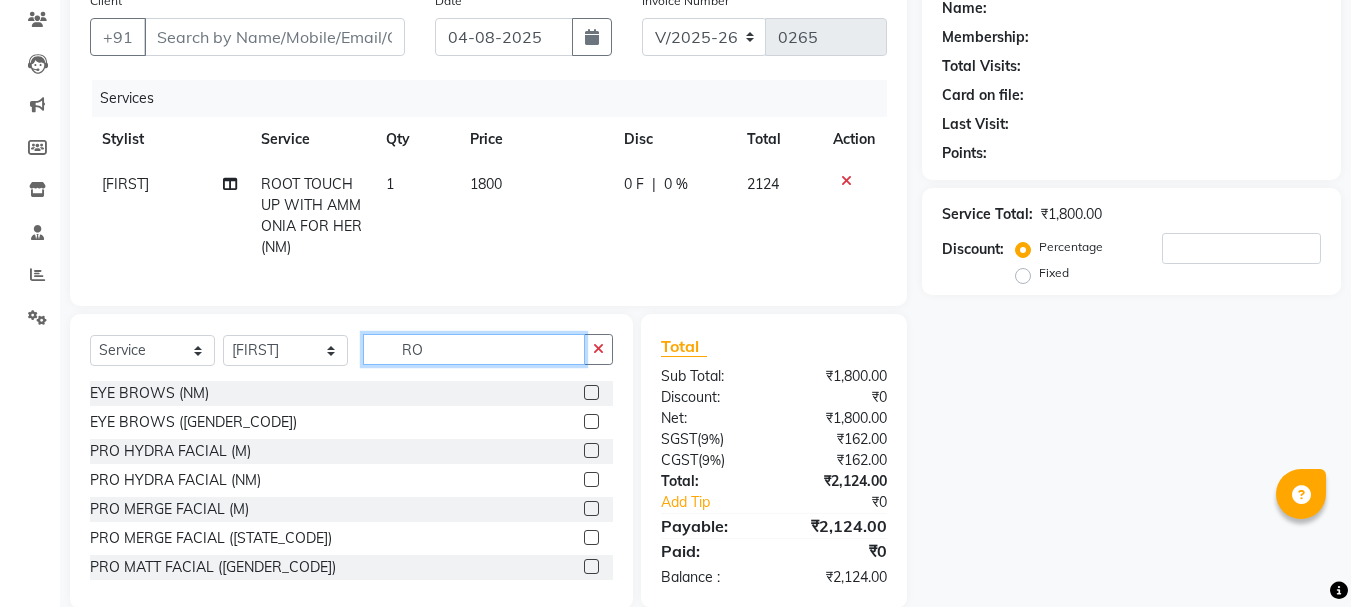 type on "R" 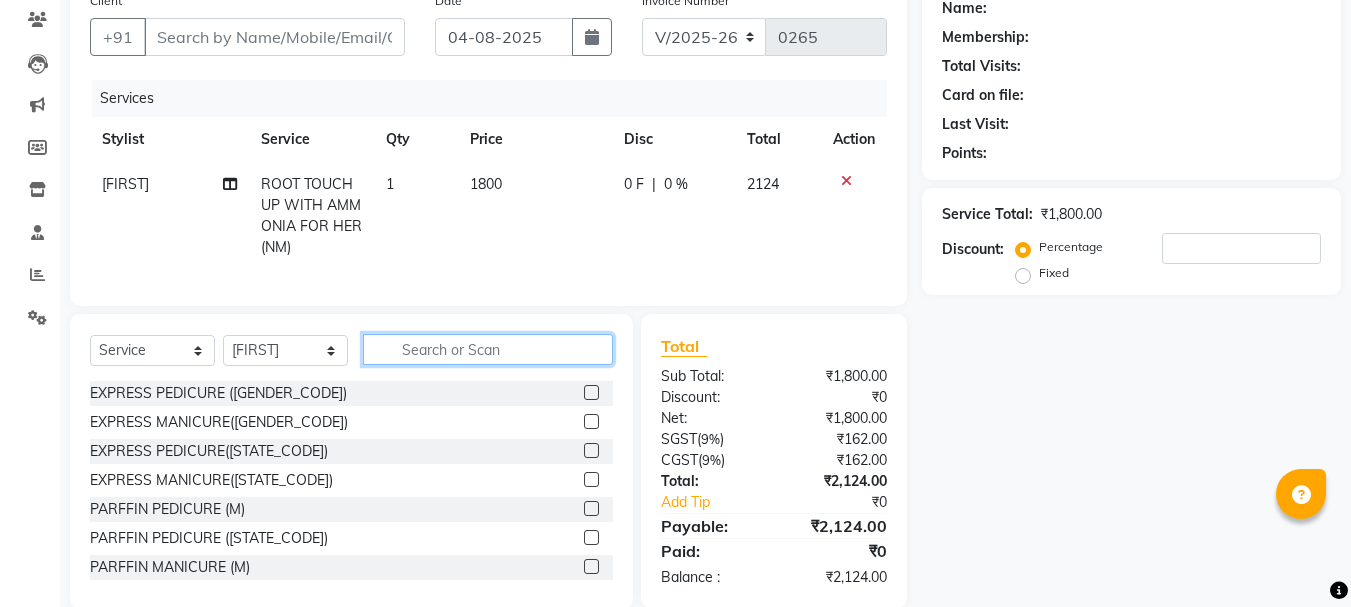 type 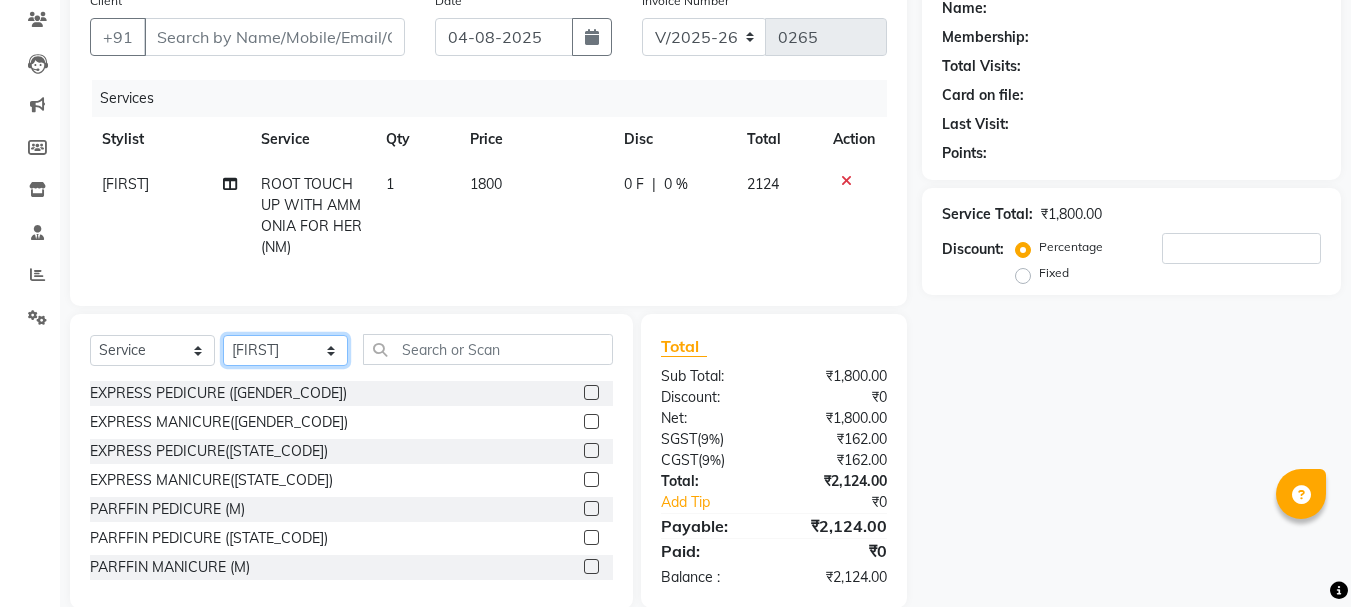 drag, startPoint x: 335, startPoint y: 369, endPoint x: 411, endPoint y: 243, distance: 147.14618 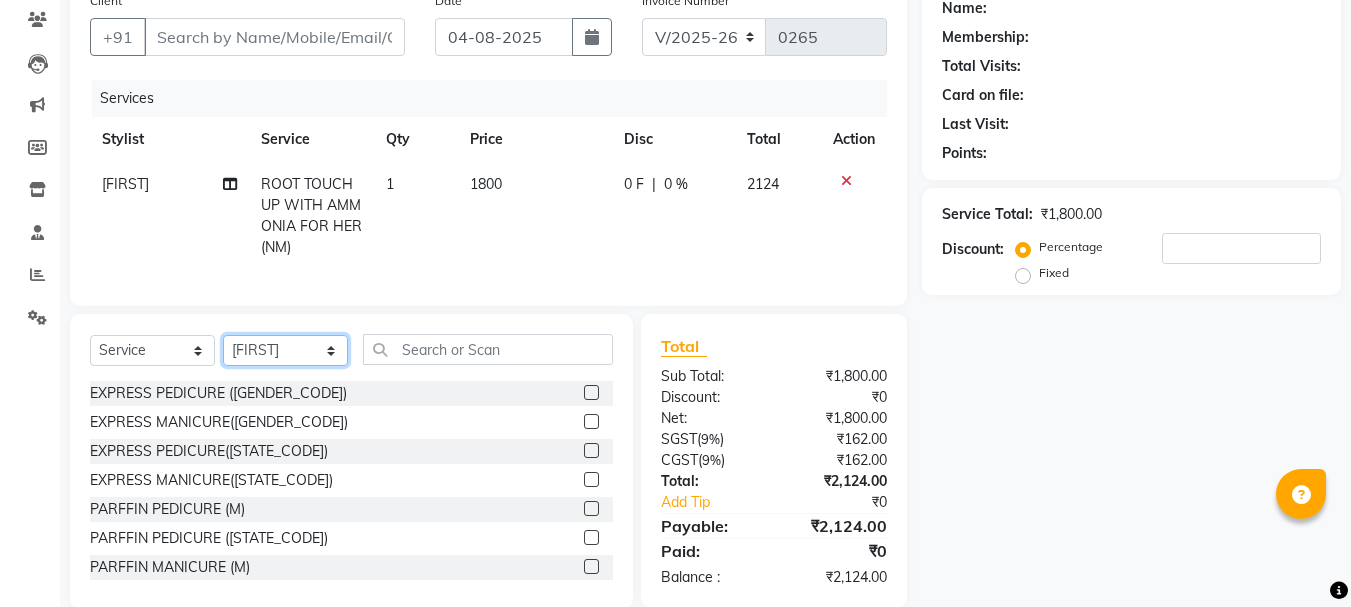 click on "Select Stylist [NAME] [NAME] [NAME] [NAME] [NAME] [NAME] [NAME] [NAME] [NAME] [NAME] [NAME] [NAME]" 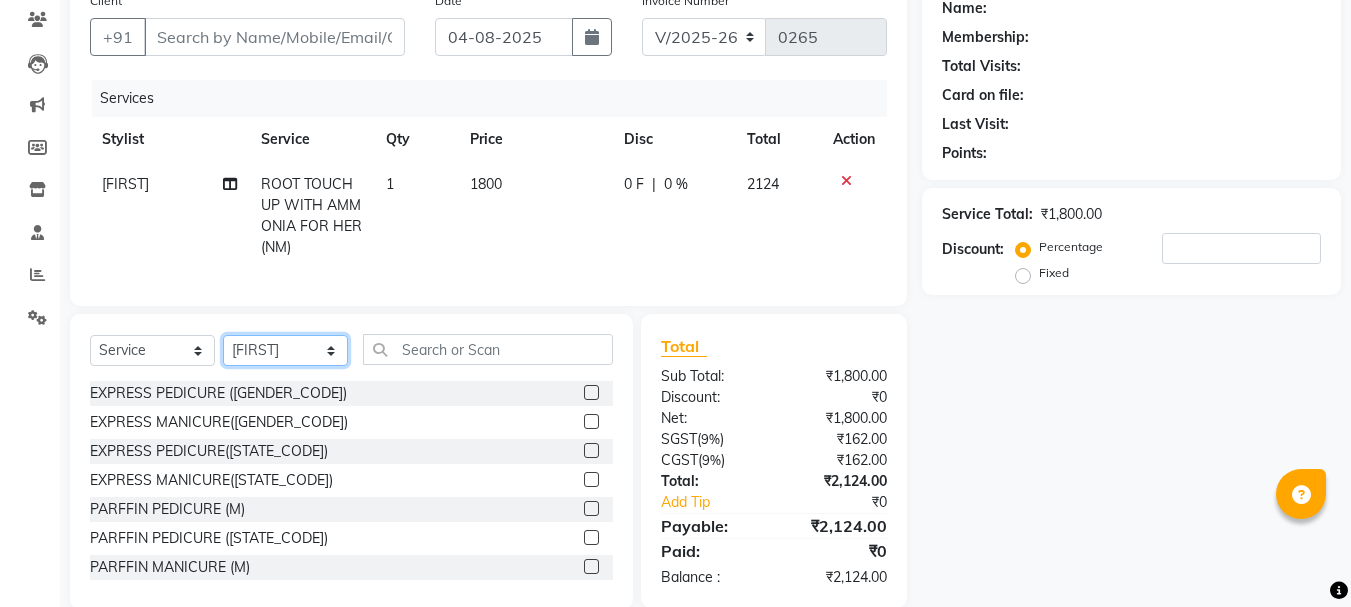 select on "54336" 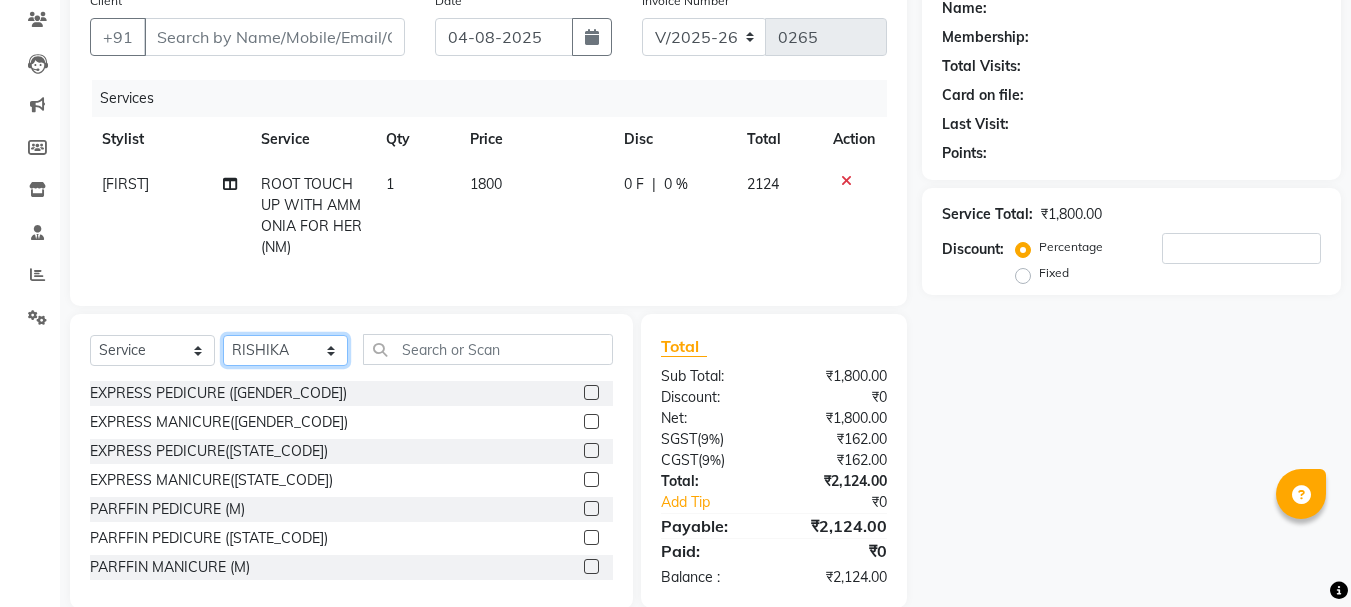 click on "Select Stylist [NAME] [NAME] [NAME] [NAME] [NAME] [NAME] [NAME] [NAME] [NAME] [NAME] [NAME] [NAME]" 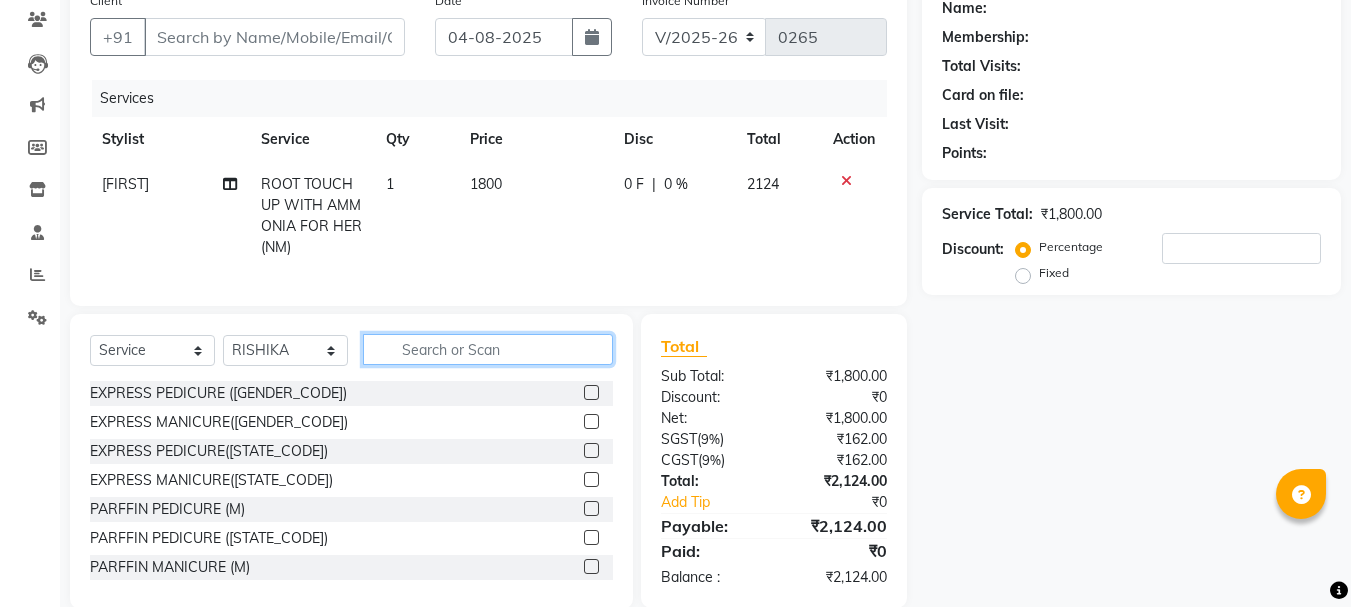 click 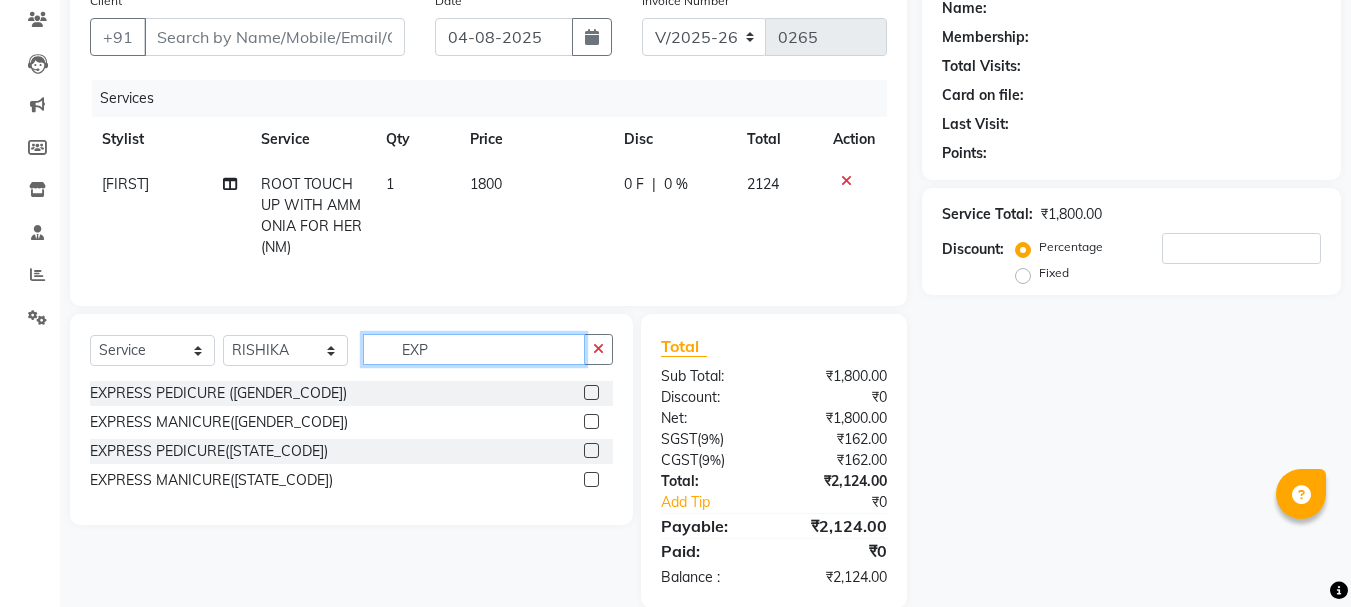 type on "EXP" 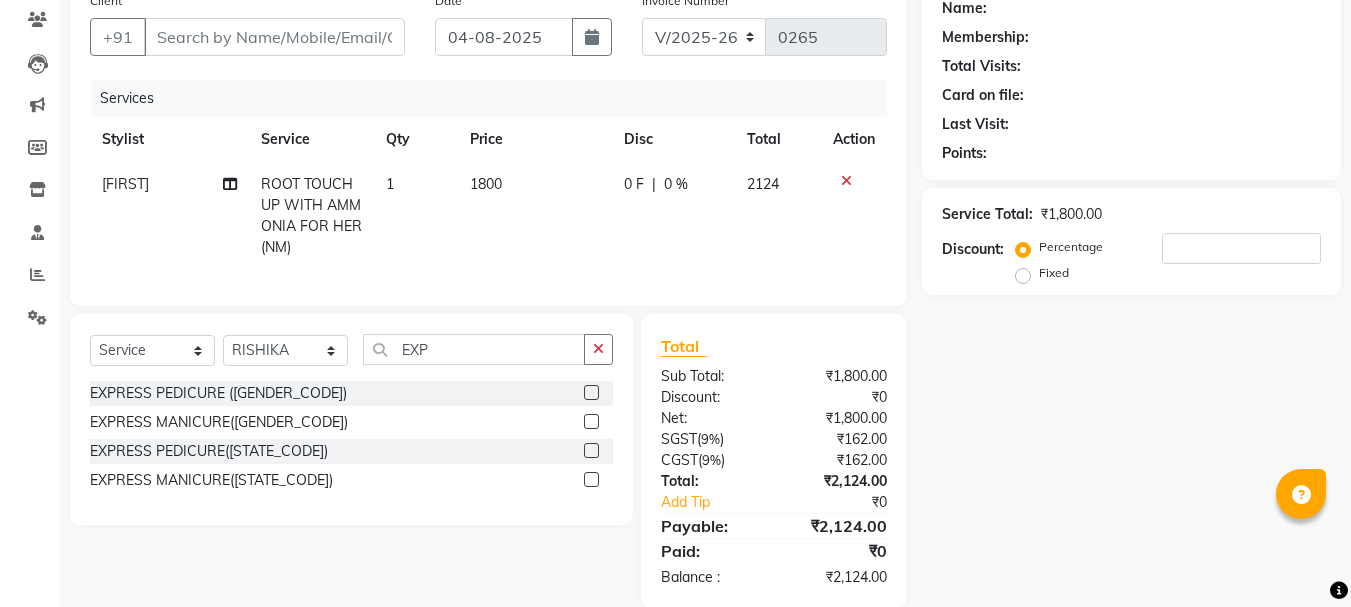 click on "EXPRESS PEDICURE([STATE_CODE])" 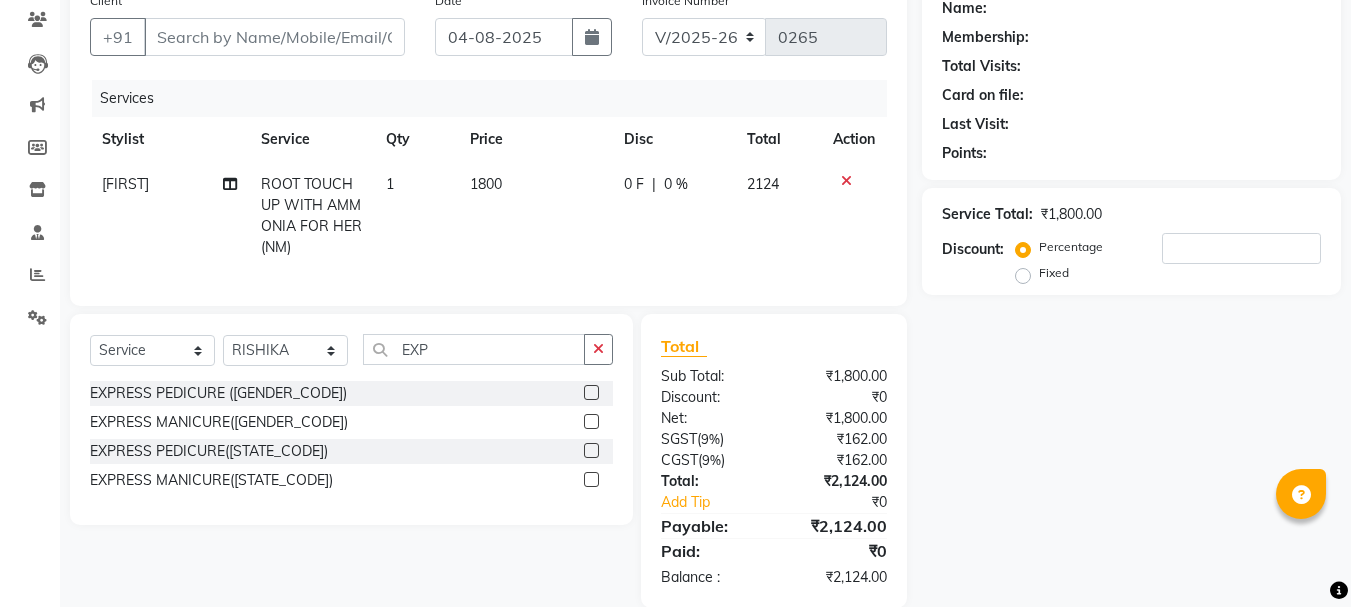 click 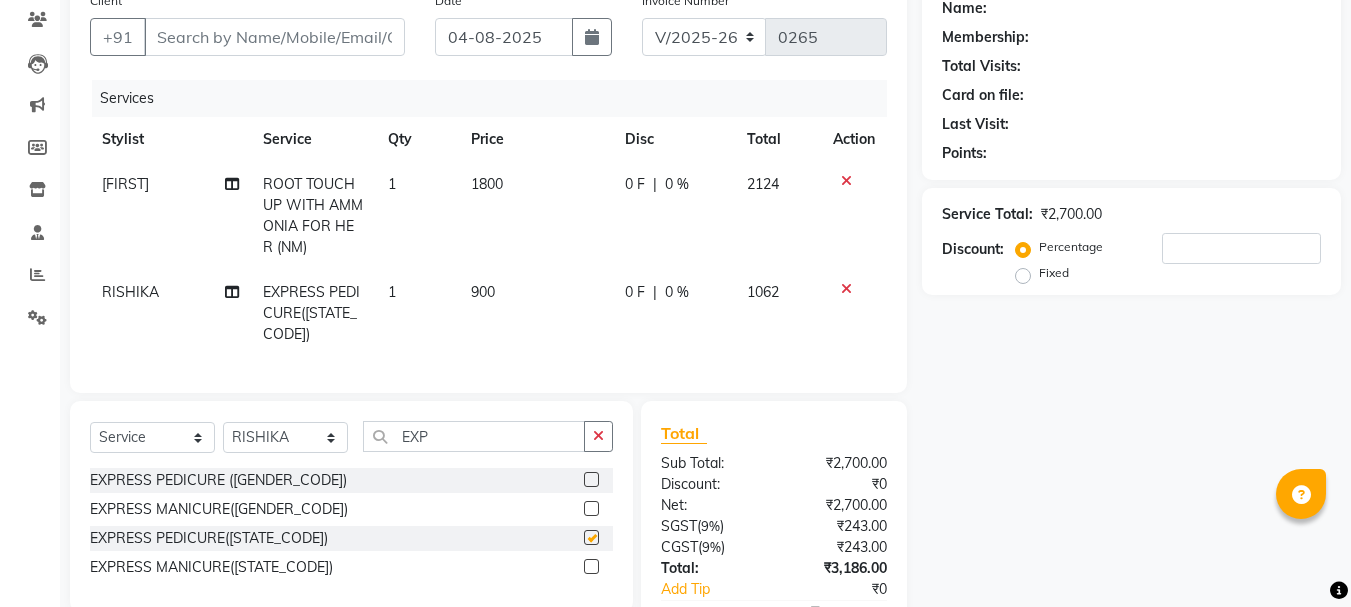 checkbox on "false" 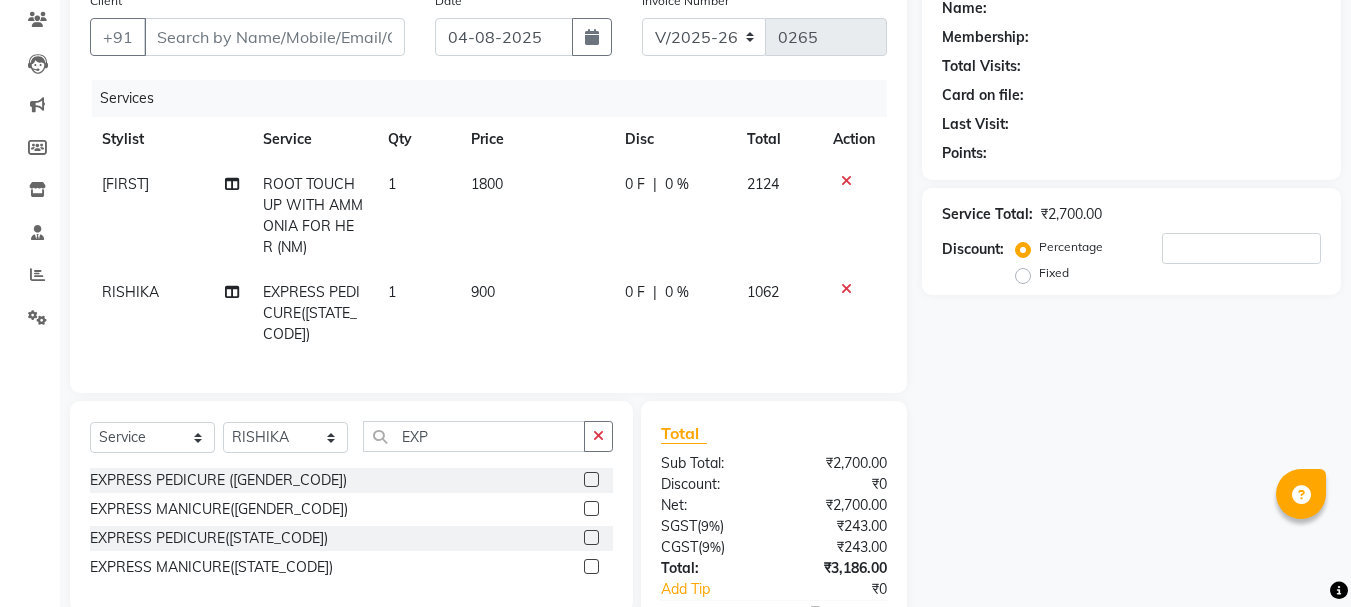 click on "1800" 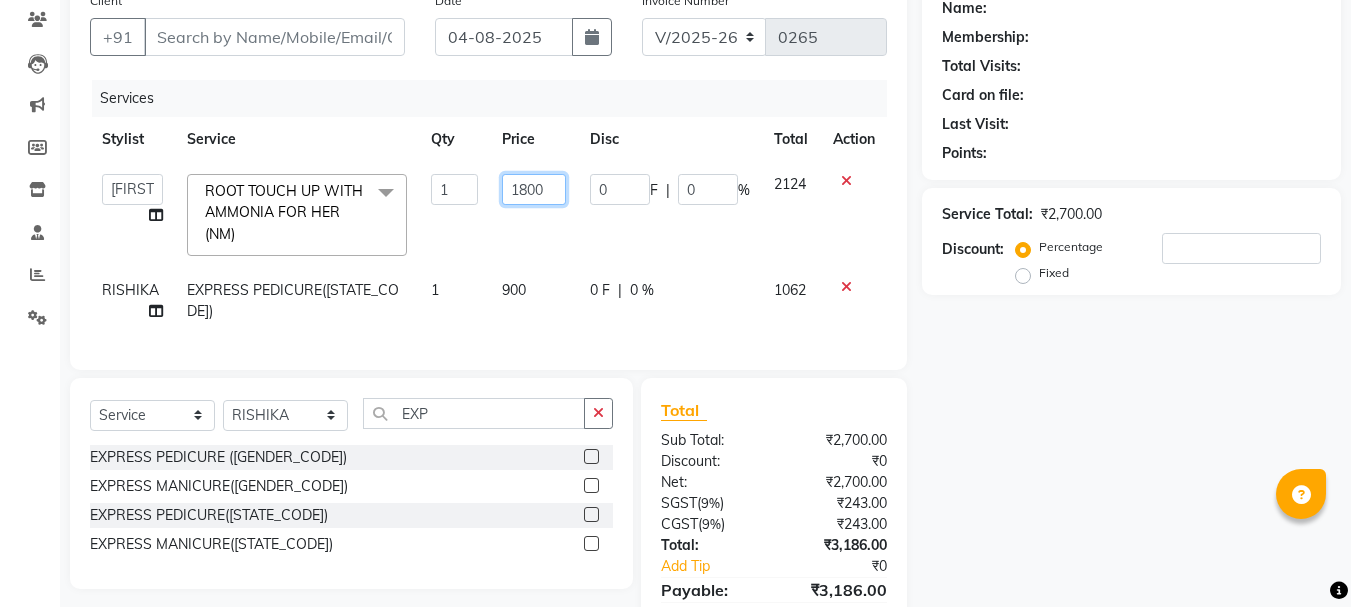 click on "1800" 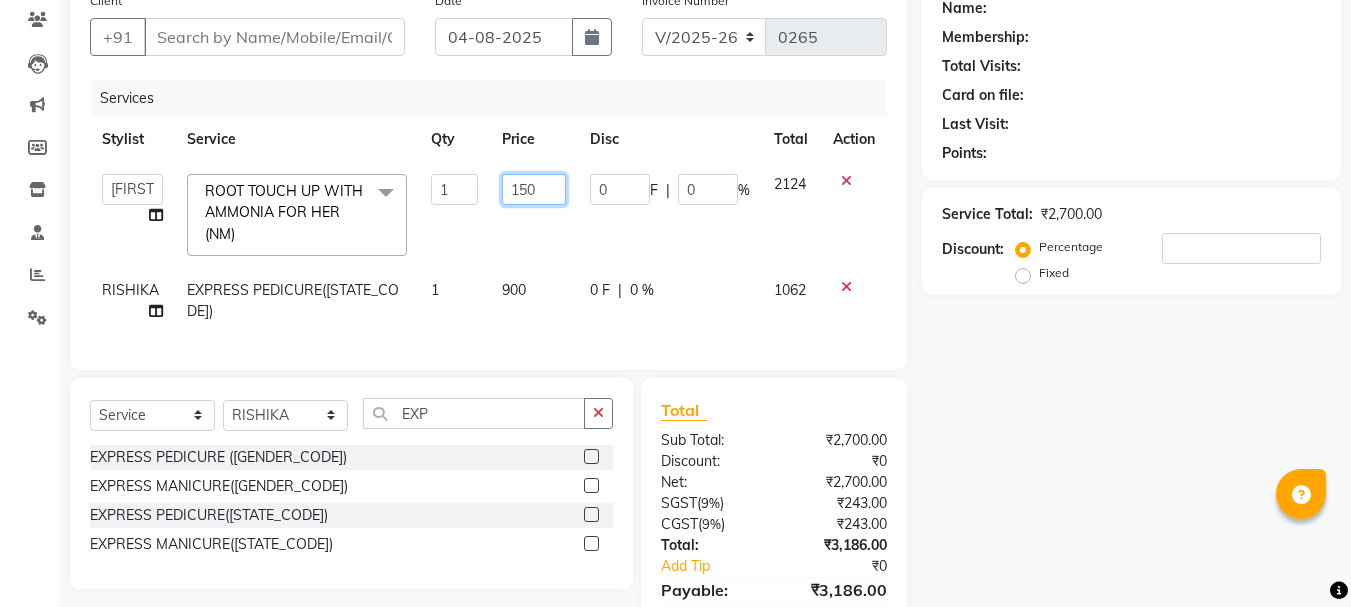type on "1500" 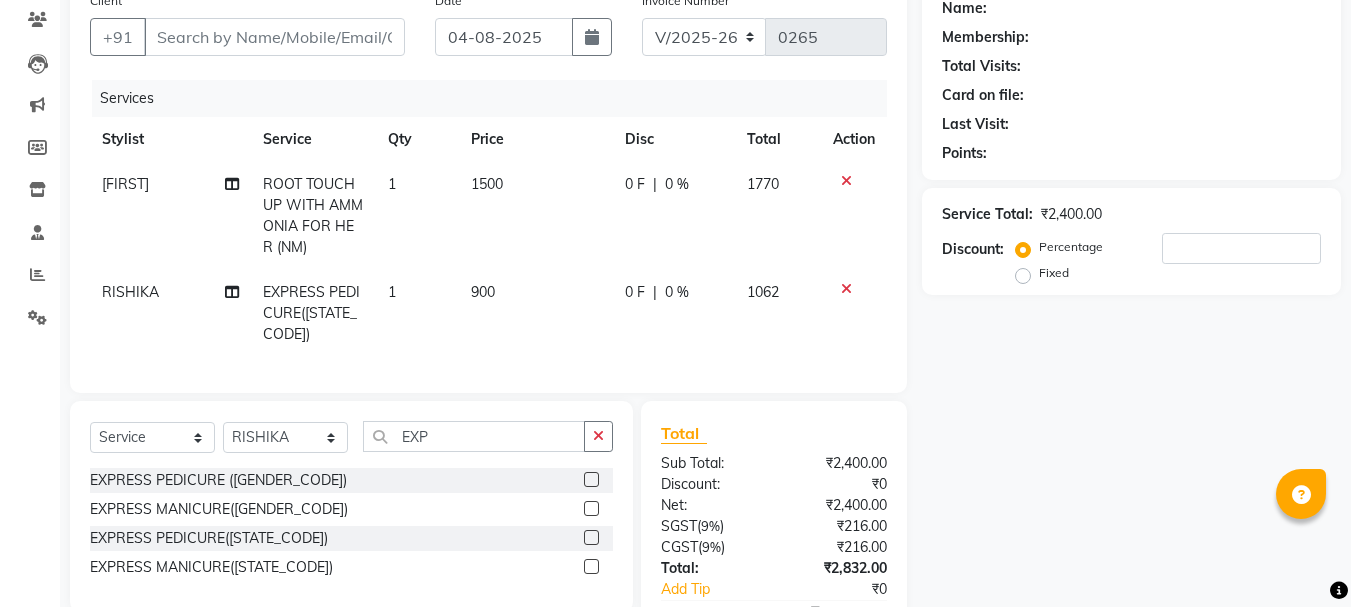 click on "Services Stylist Service Qty Price Disc Total Action [NAME] ROOT TOUCH UP WITH AMMONIA FOR HER ([STATE_CODE]) 1 1500 0 F | 0 % 1770 [NAME] EXPRESS PEDICURE([STATE_CODE]) 1 900 0 F | 0 % 1062" 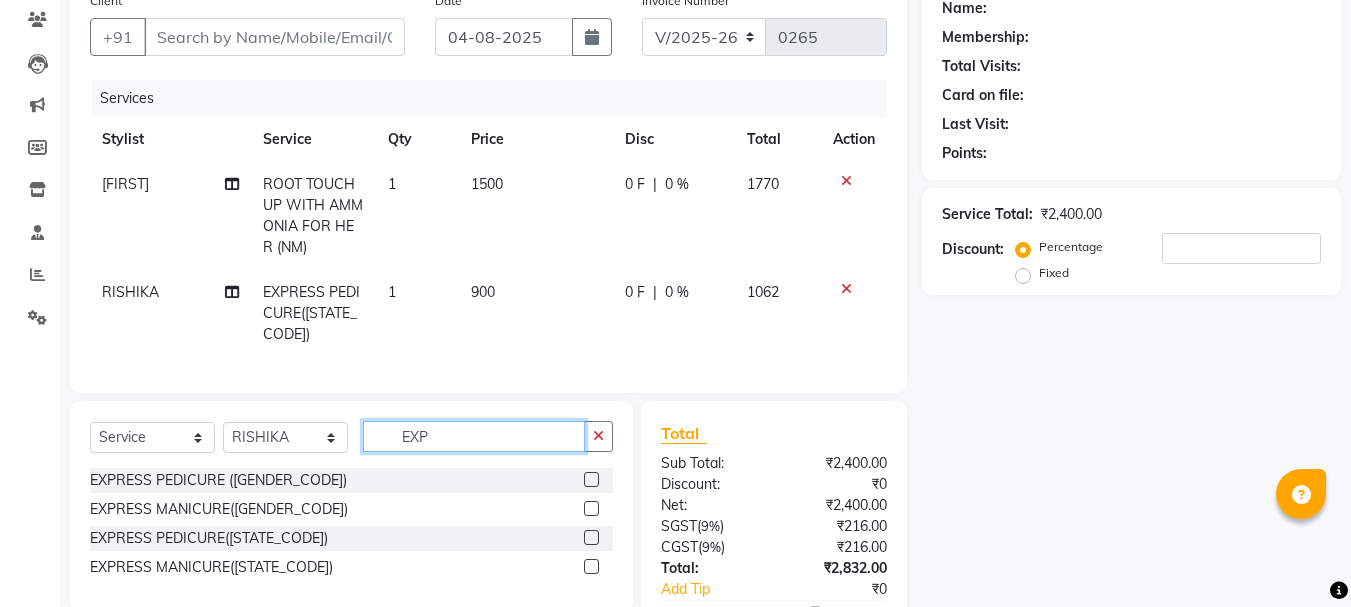 click on "EXP" 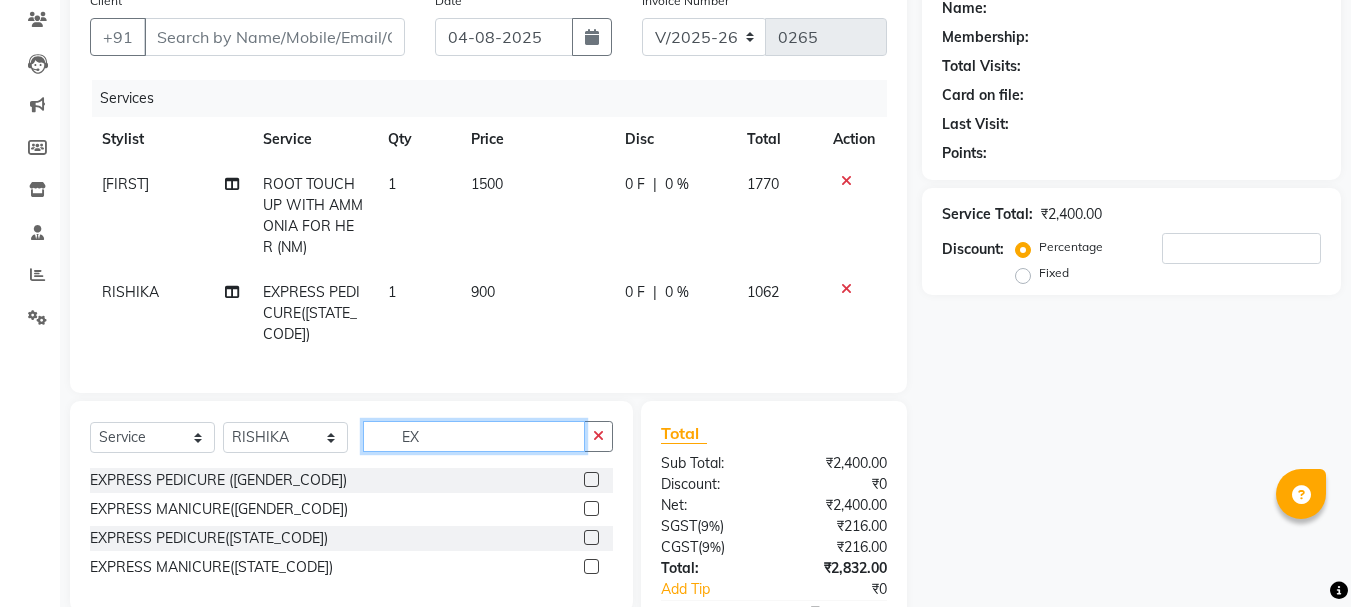 type on "E" 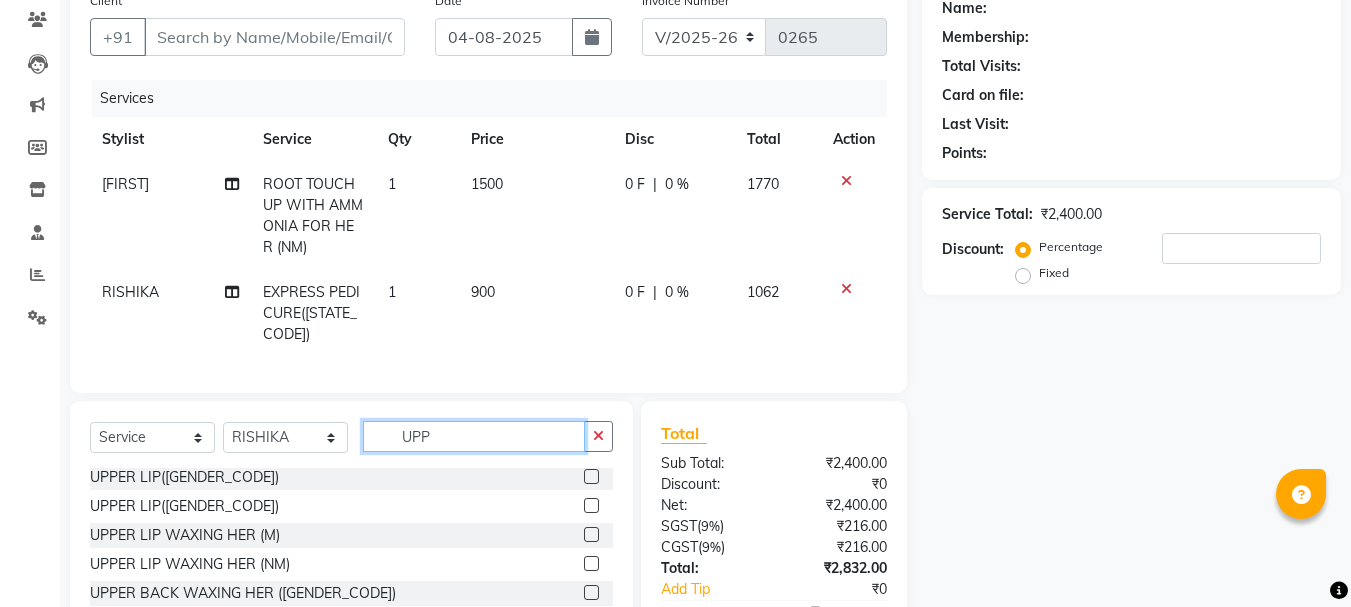 scroll, scrollTop: 0, scrollLeft: 0, axis: both 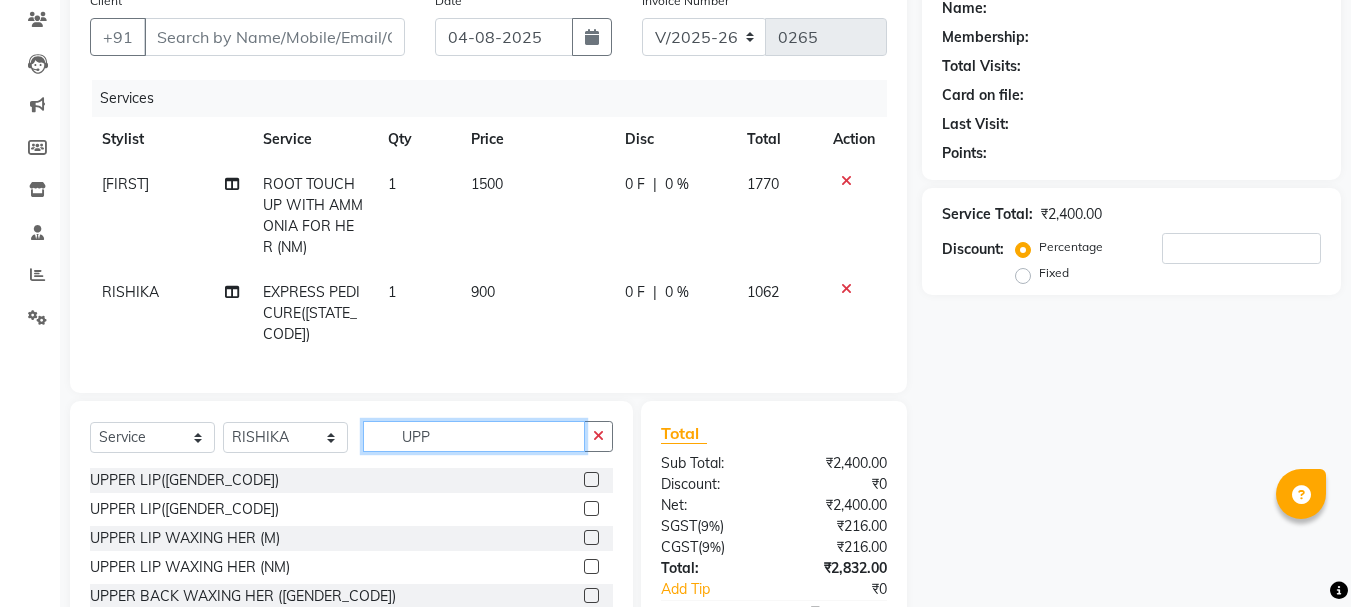 type on "UPP" 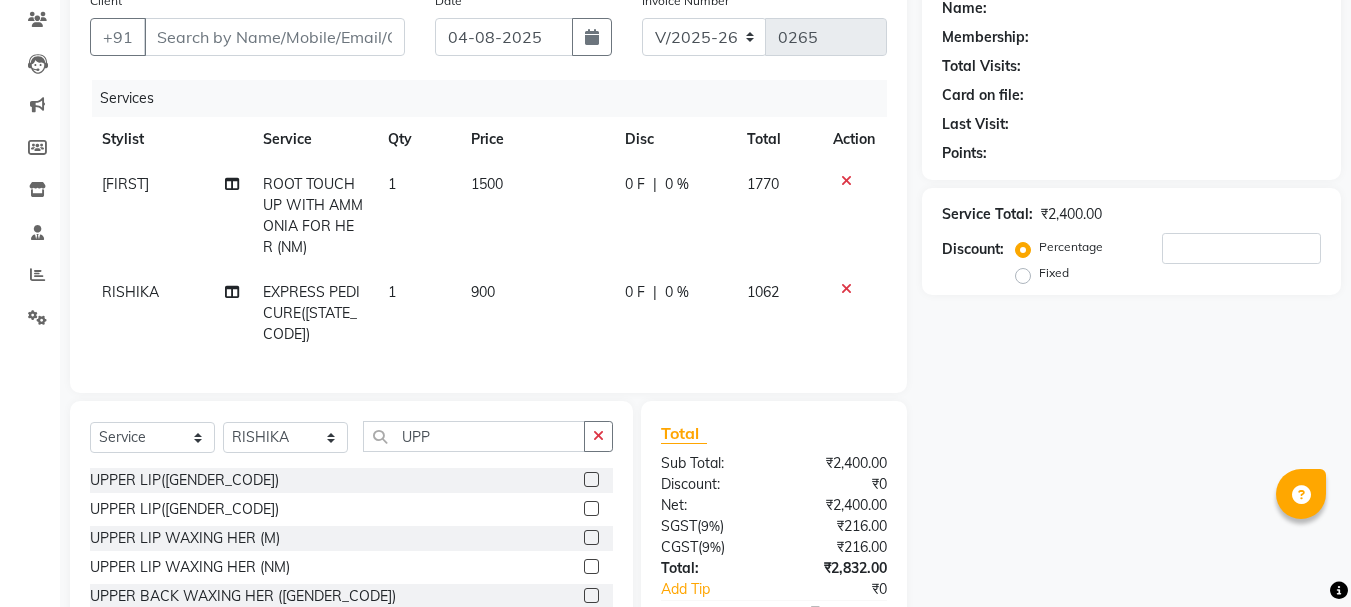 click 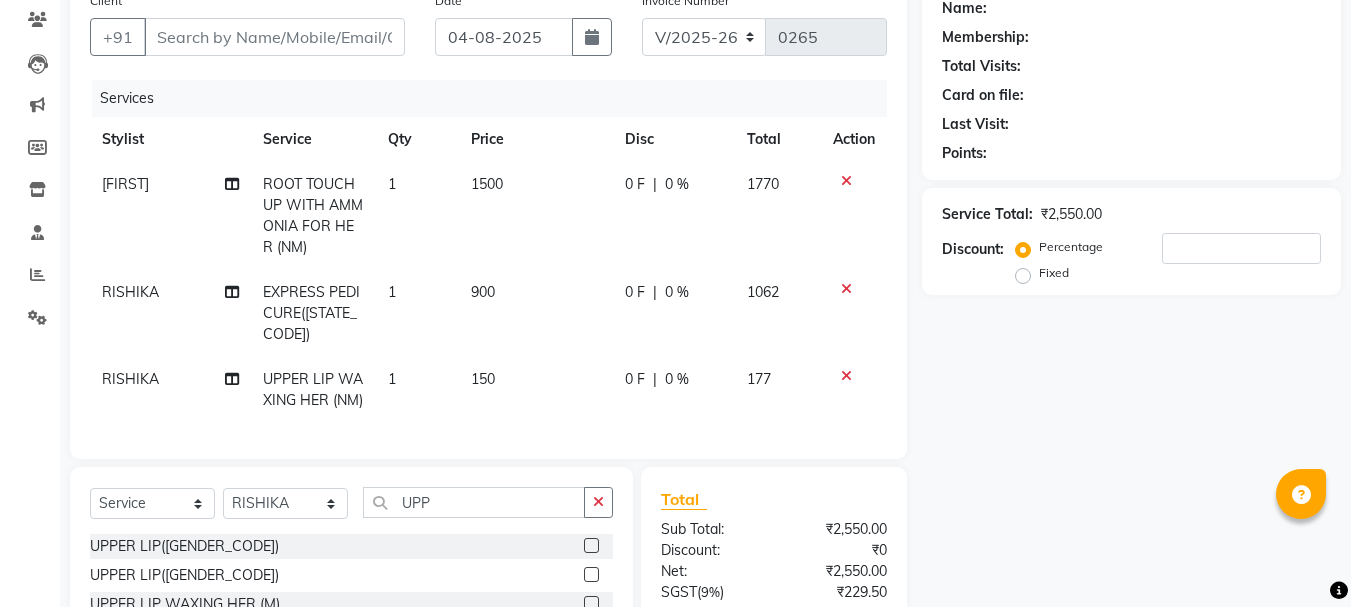 checkbox on "false" 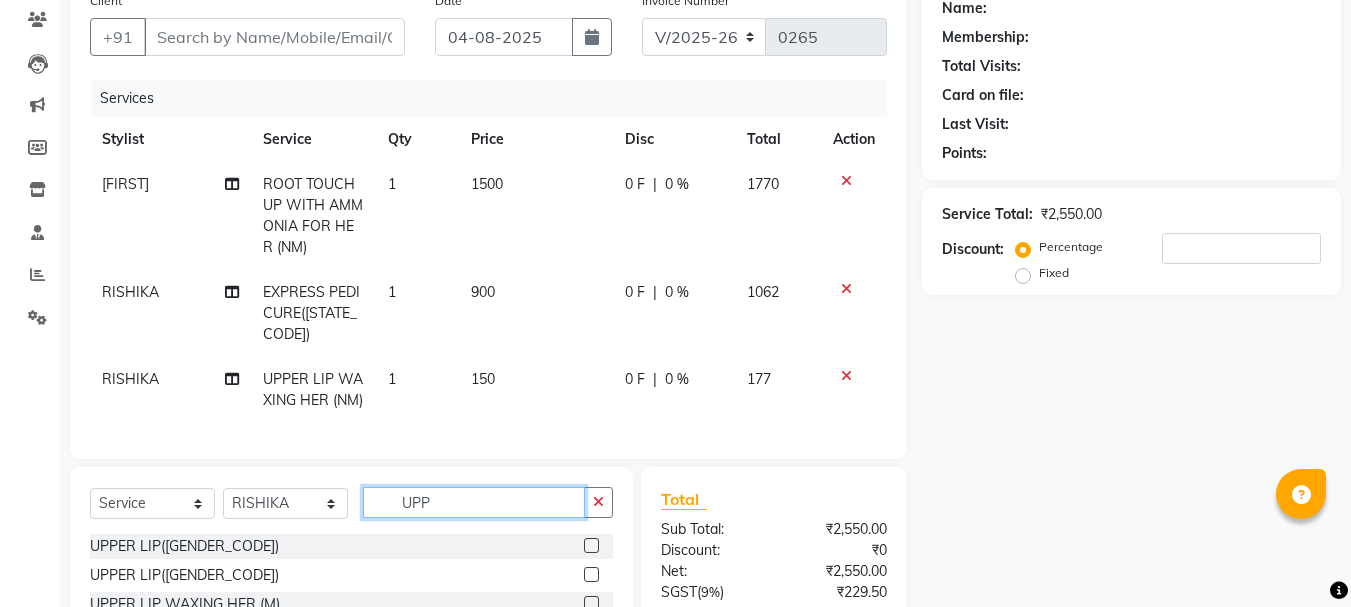click on "UPP" 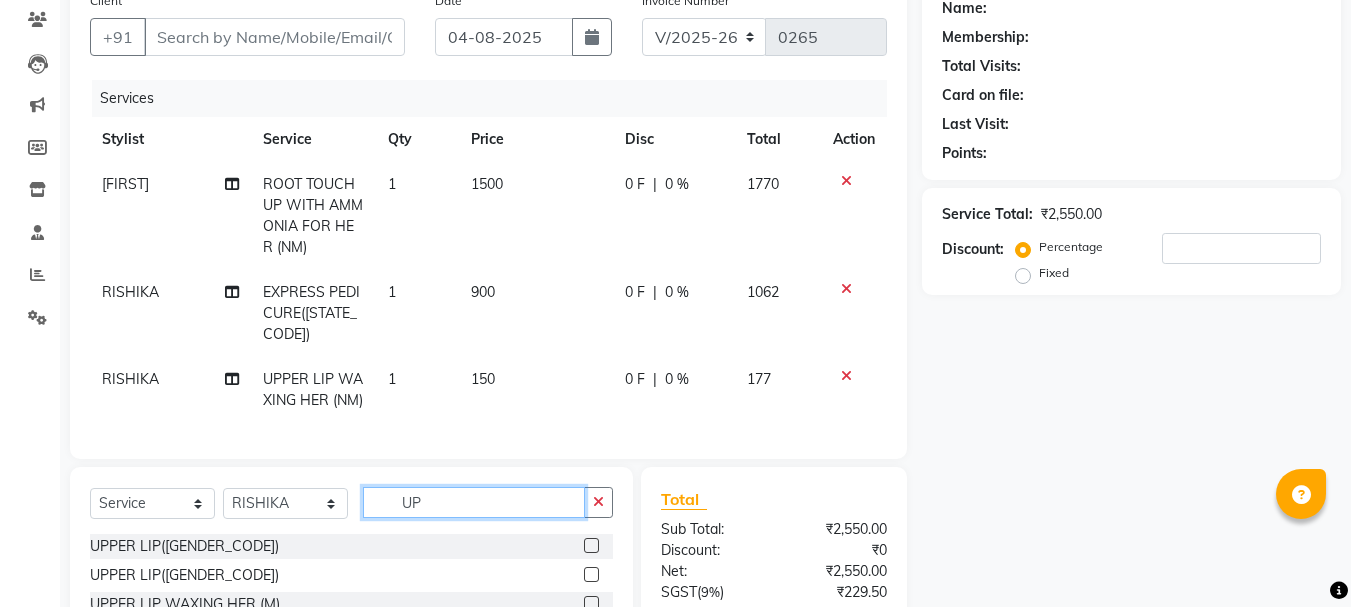 type on "U" 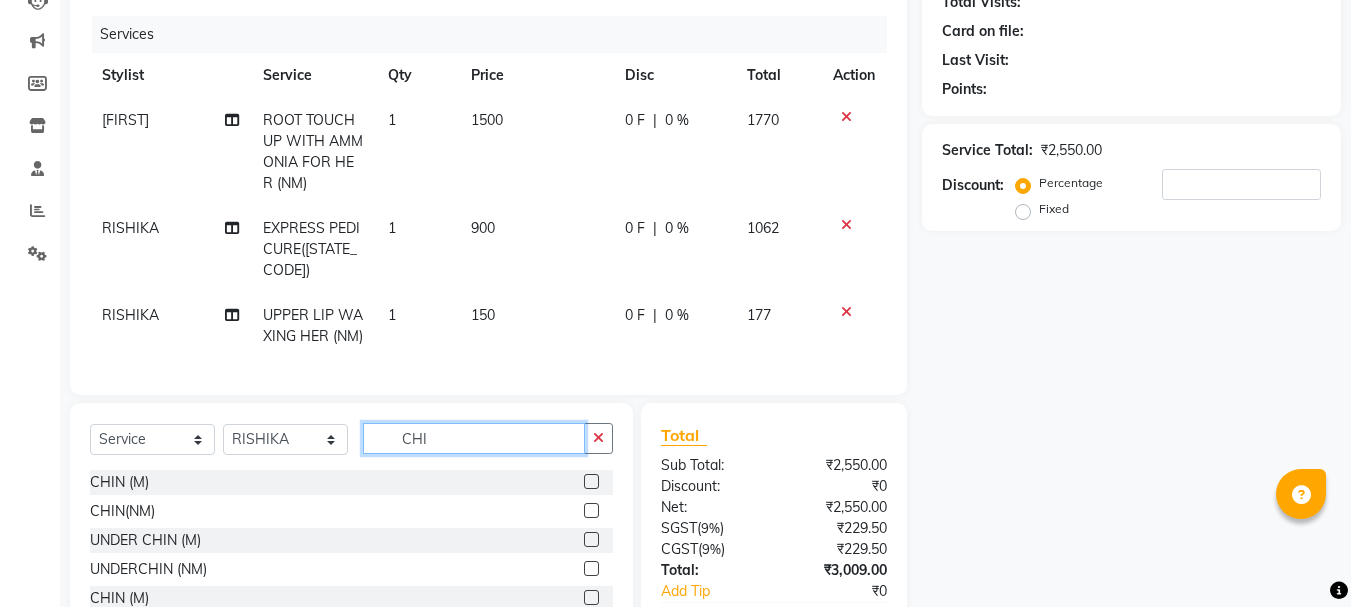 scroll, scrollTop: 268, scrollLeft: 0, axis: vertical 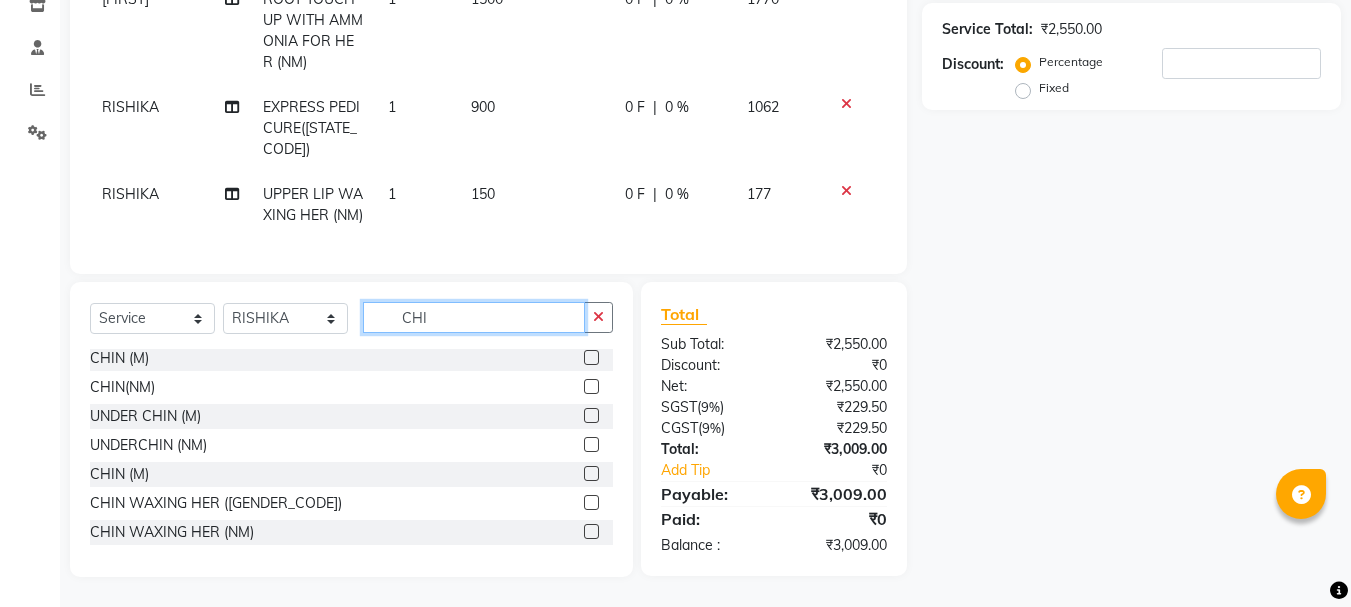 type on "CHI" 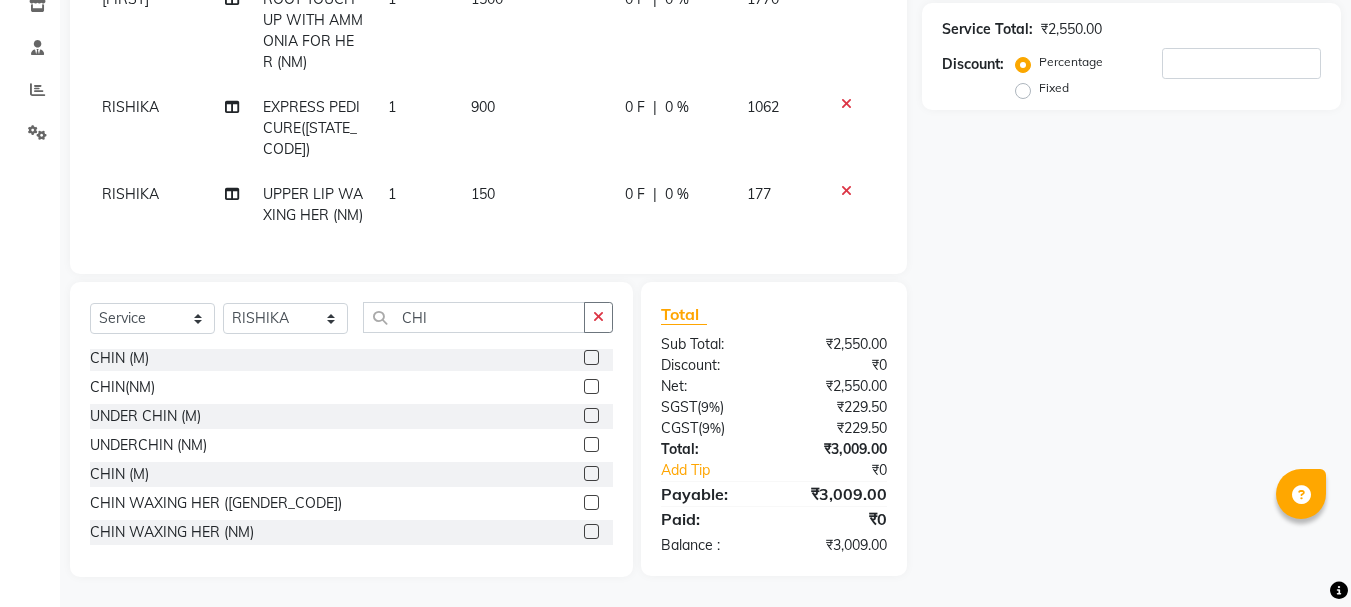 click 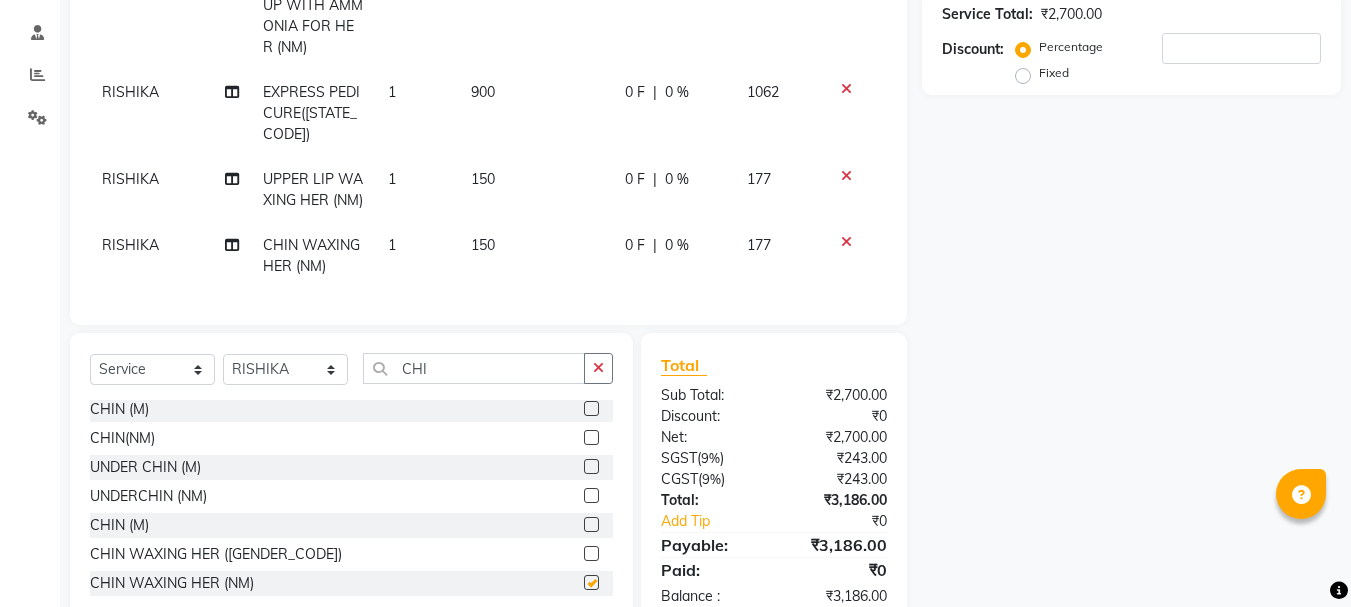 checkbox on "false" 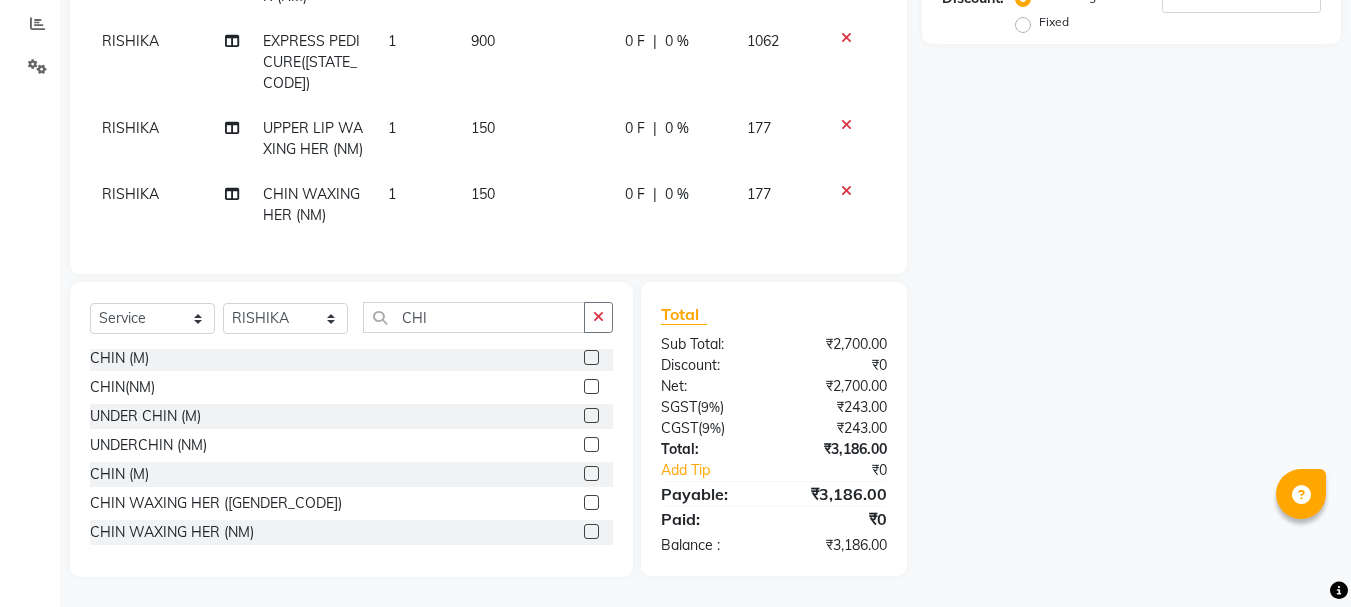 scroll, scrollTop: 434, scrollLeft: 0, axis: vertical 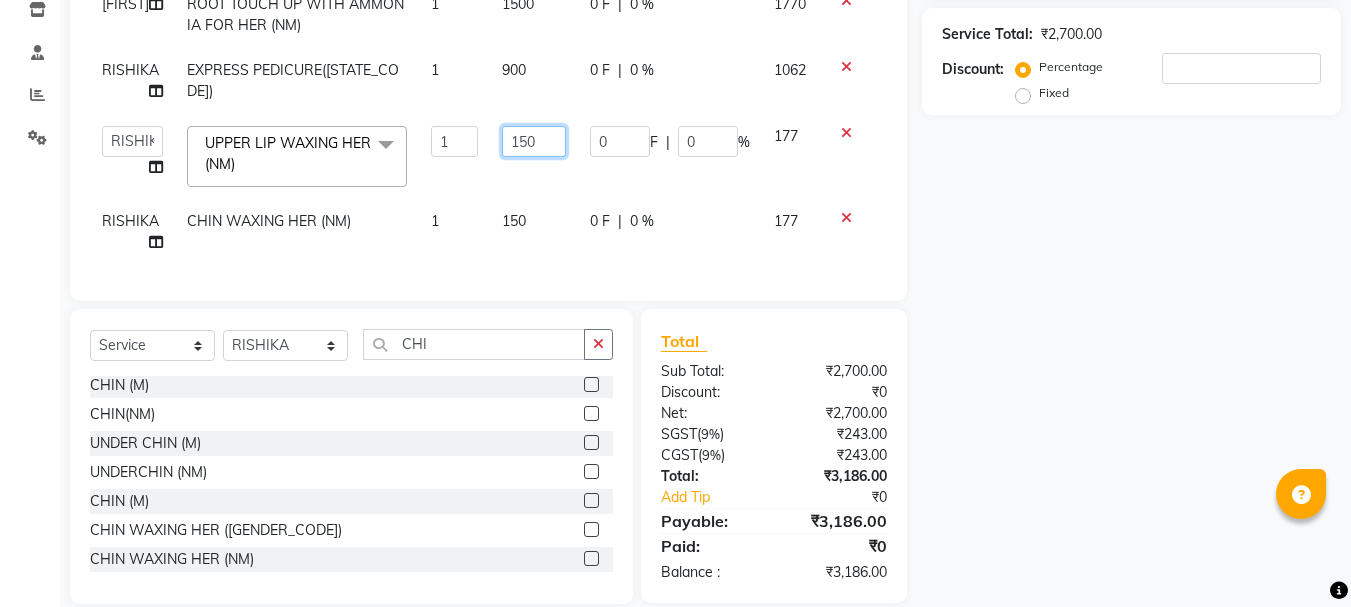 click on "150" 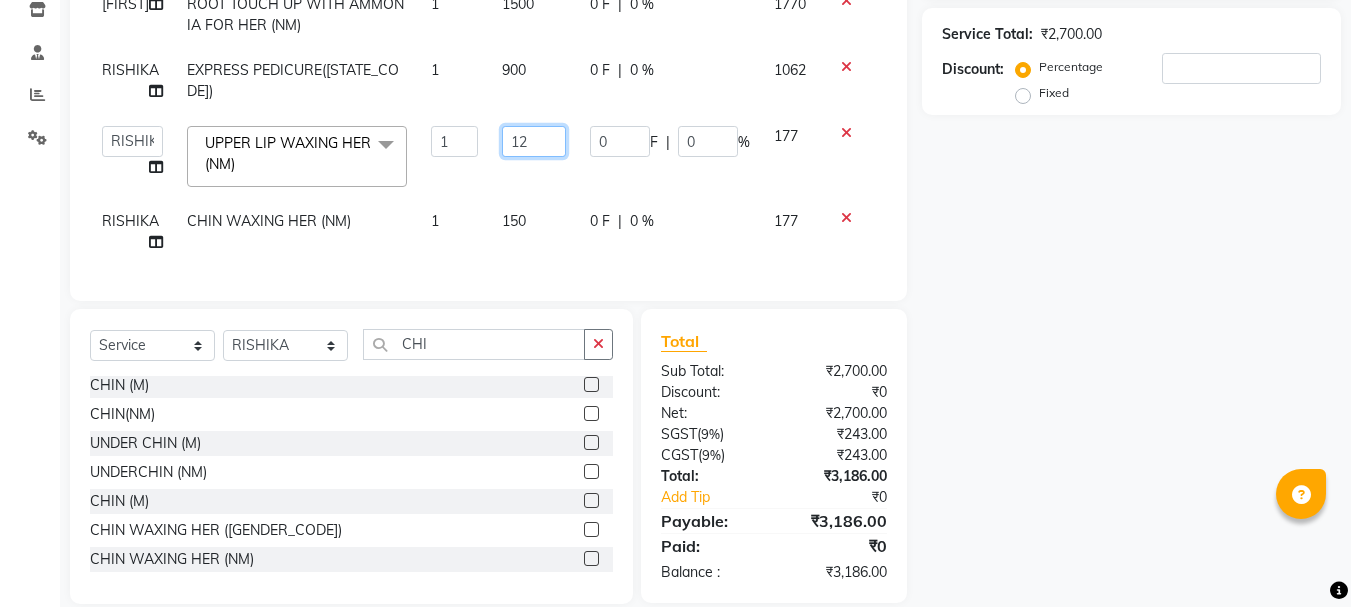 type on "120" 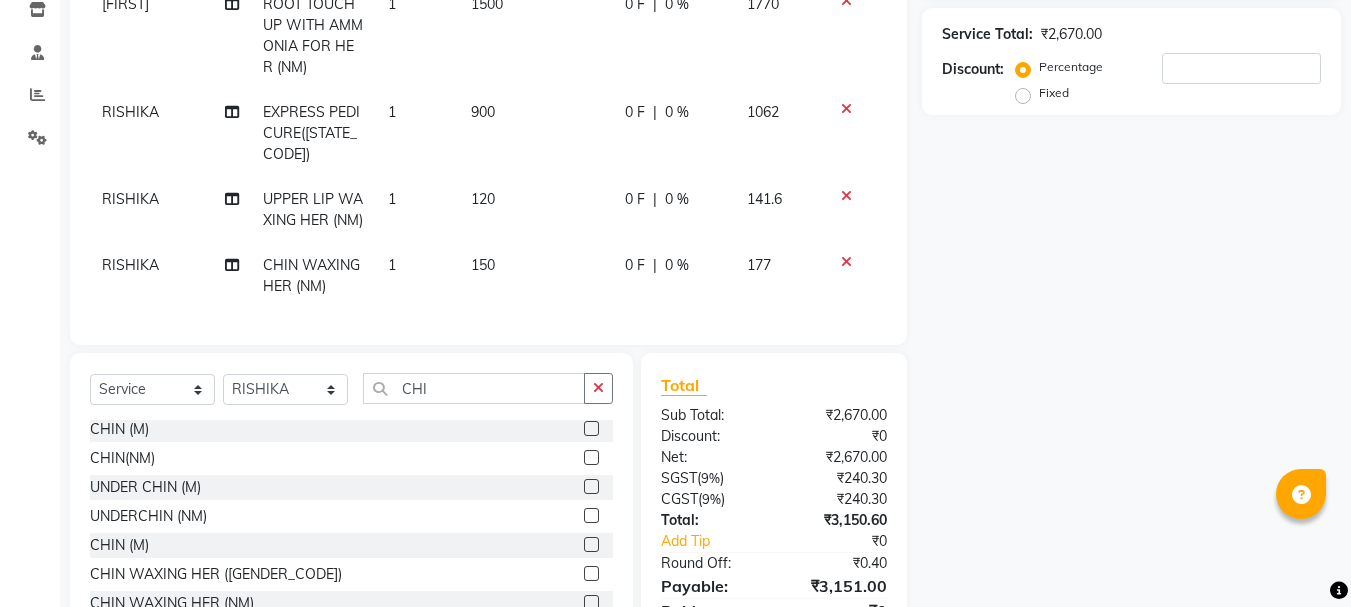 click on "[NAME] ROOT TOUCH UP WITH AMMONIA FOR HER ([STATE_CODE]) 1 1500 0 F | 0 % 1770 [NAME] EXPRESS PEDICURE([STATE_CODE]) 1 900 0 F | 0 % 1062 [NAME] UPPER LIP WAXING HER ([STATE_CODE]) 1 120 0 F | 0 % 141.6 [NAME] CHIN WAXING HER ([STATE_CODE]) 1 150 0 F | 0 % 177" 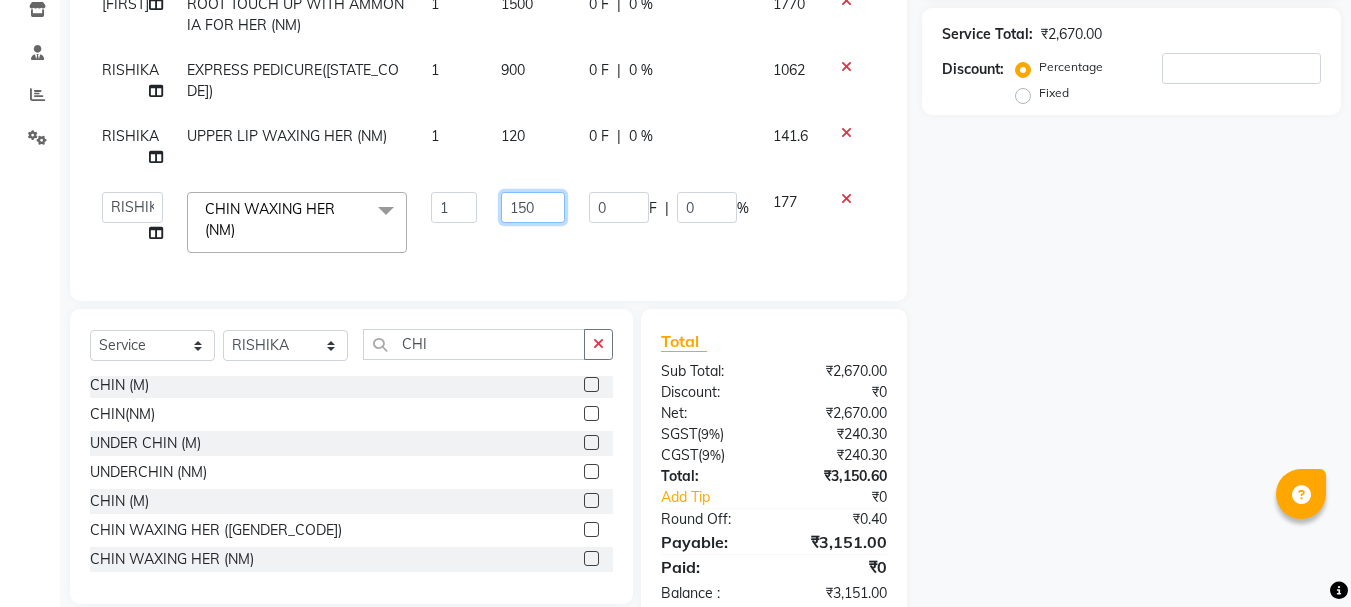 click on "150" 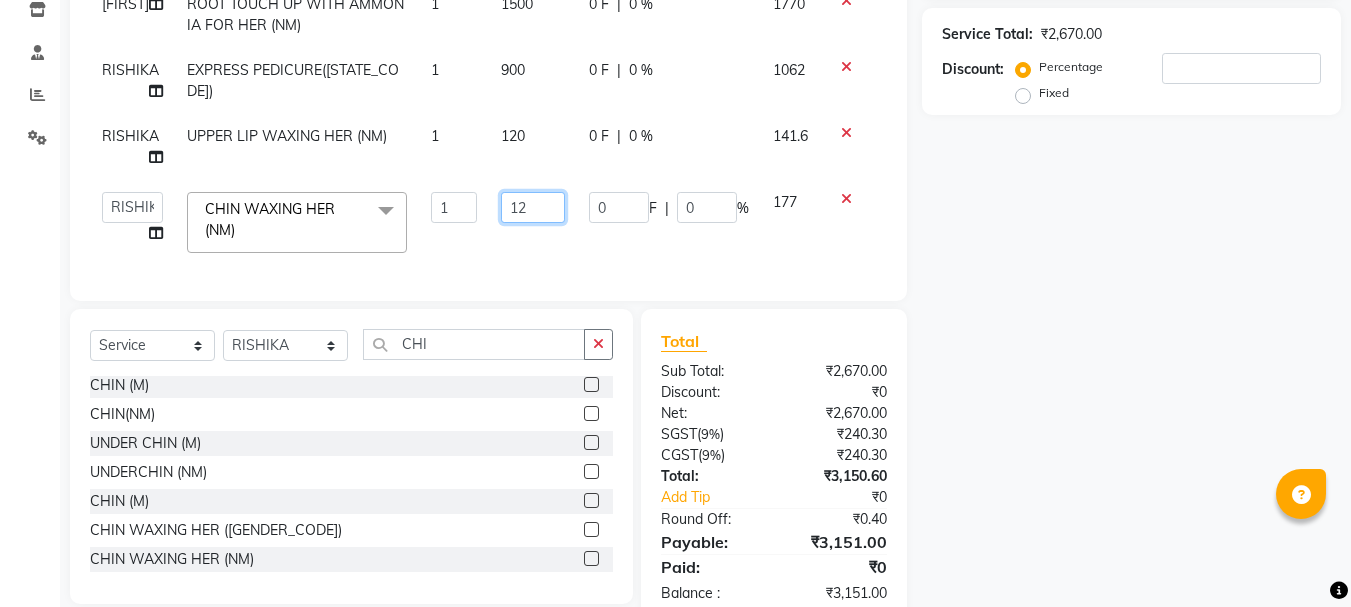 type on "120" 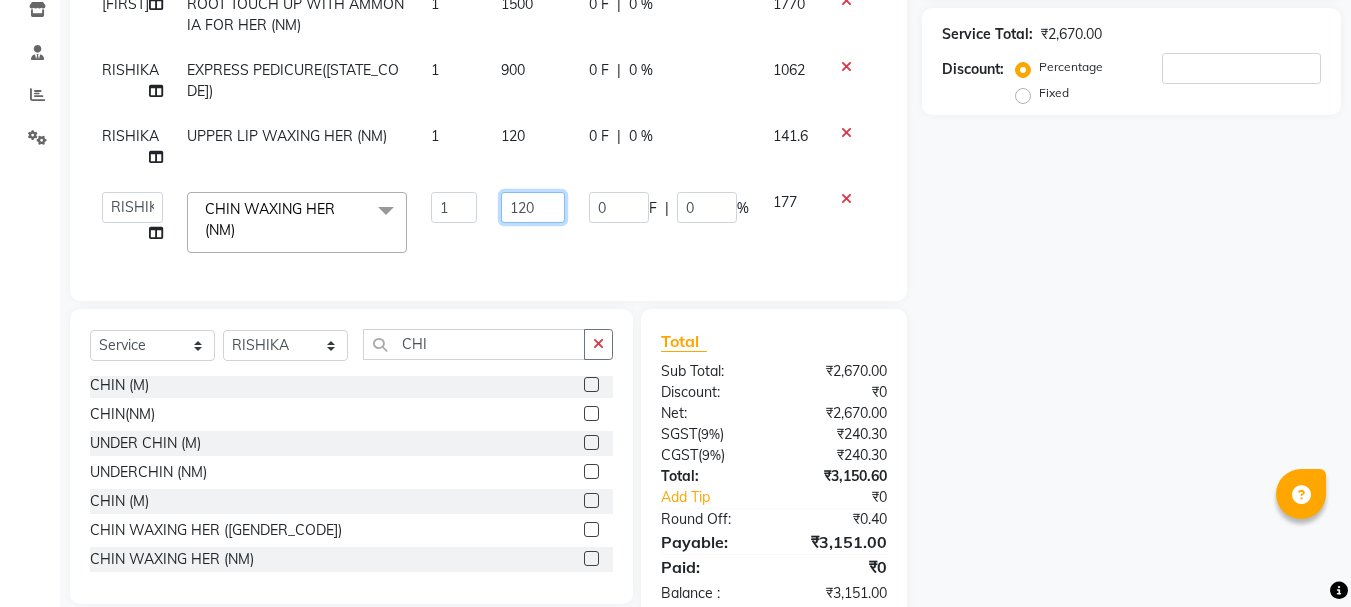 scroll, scrollTop: 0, scrollLeft: 1, axis: horizontal 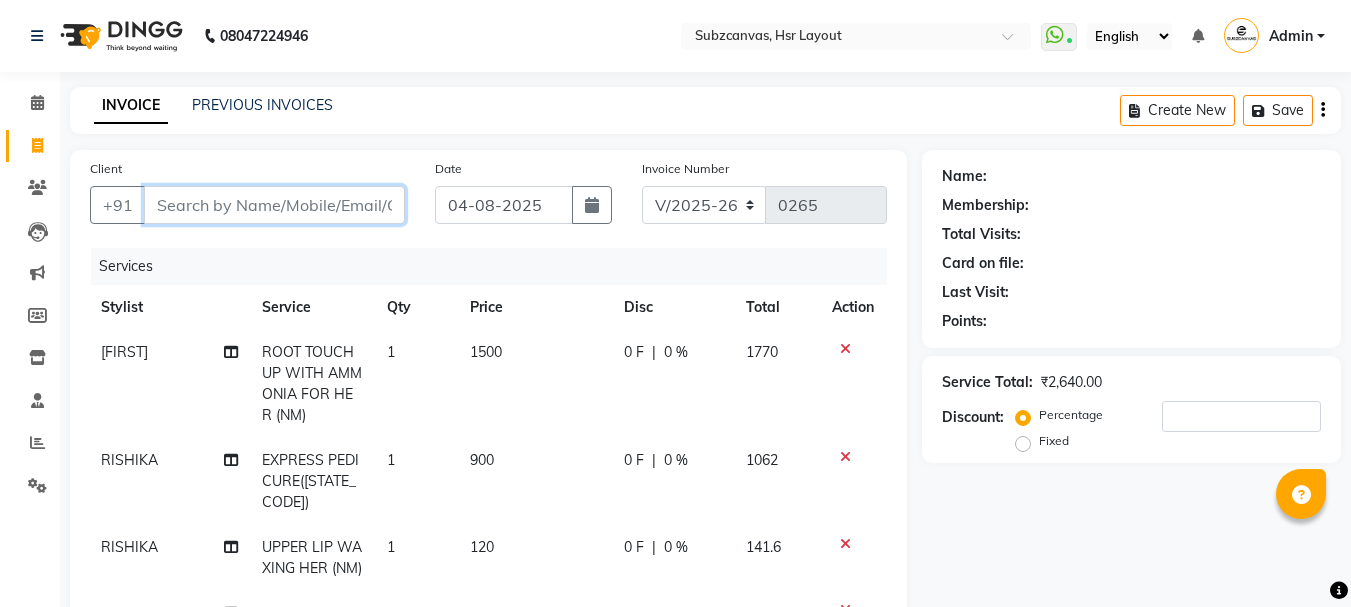 drag, startPoint x: 226, startPoint y: 198, endPoint x: 228, endPoint y: 223, distance: 25.079872 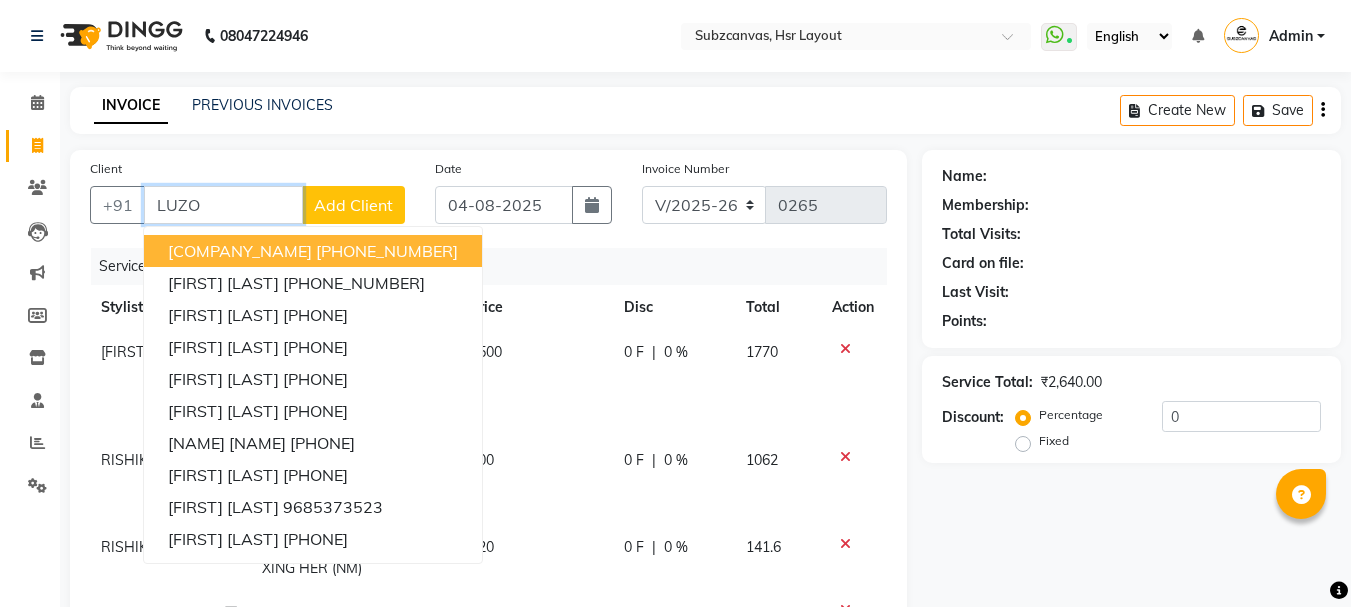 click on "Luzo Salonsurf Ventures PRI LIM. [PHONE]" at bounding box center (313, 251) 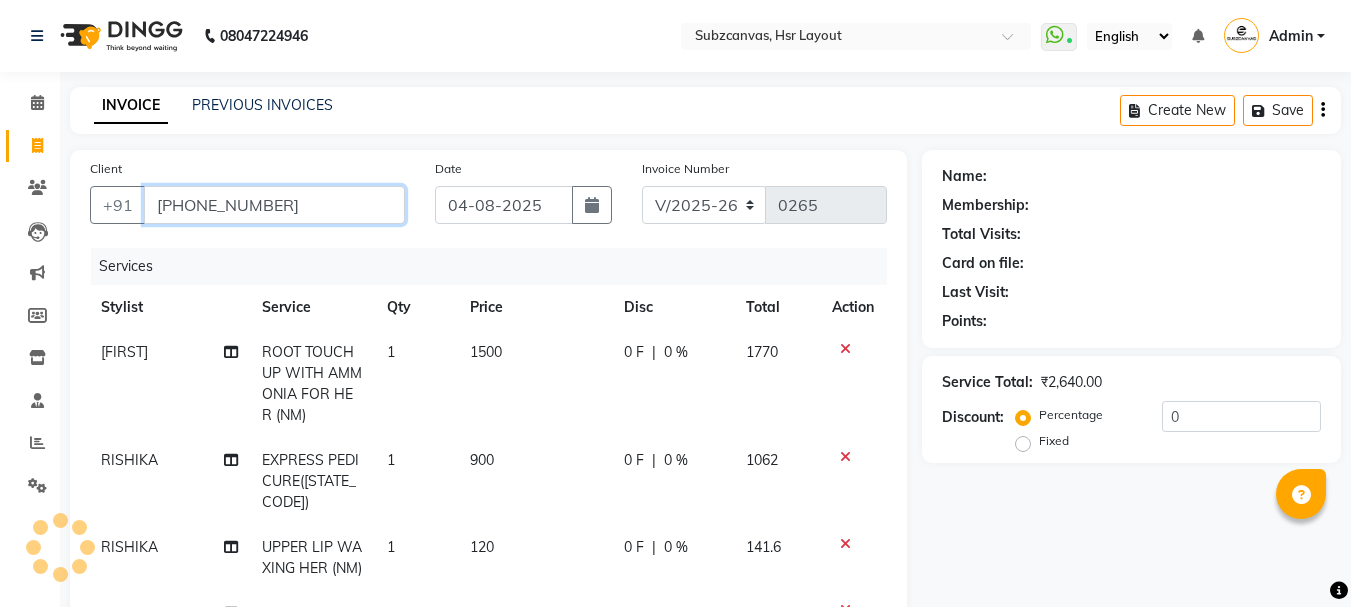 type on "[PHONE_NUMBER]" 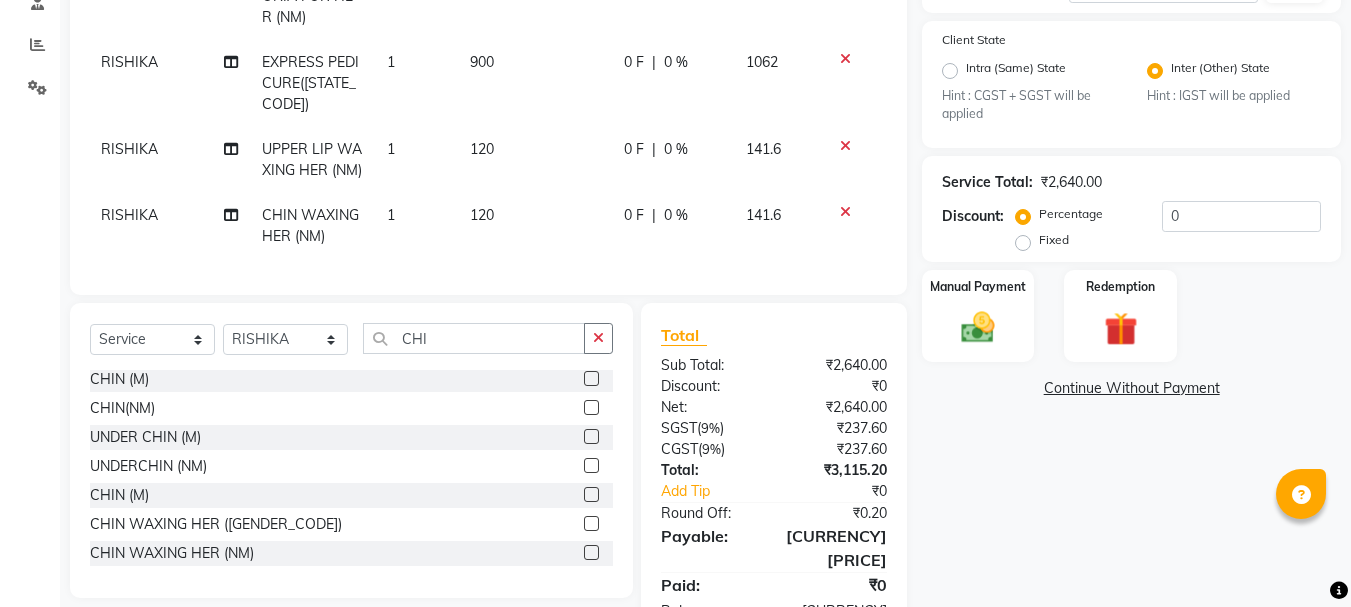 scroll, scrollTop: 454, scrollLeft: 0, axis: vertical 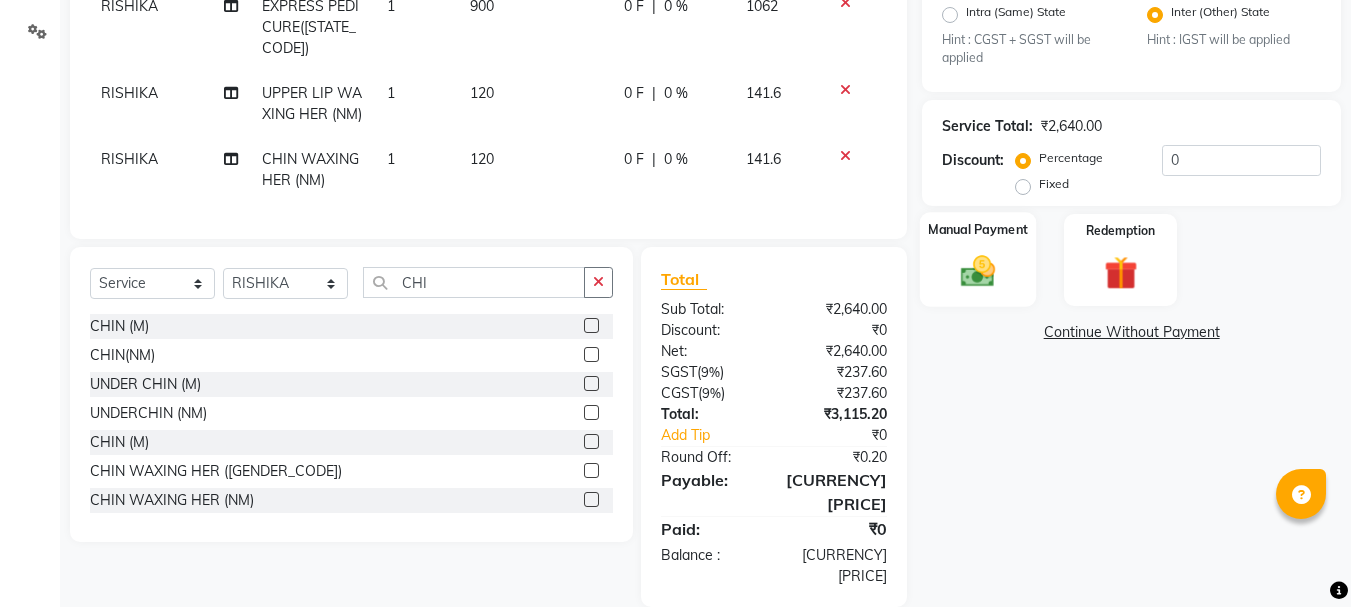 click on "Manual Payment" 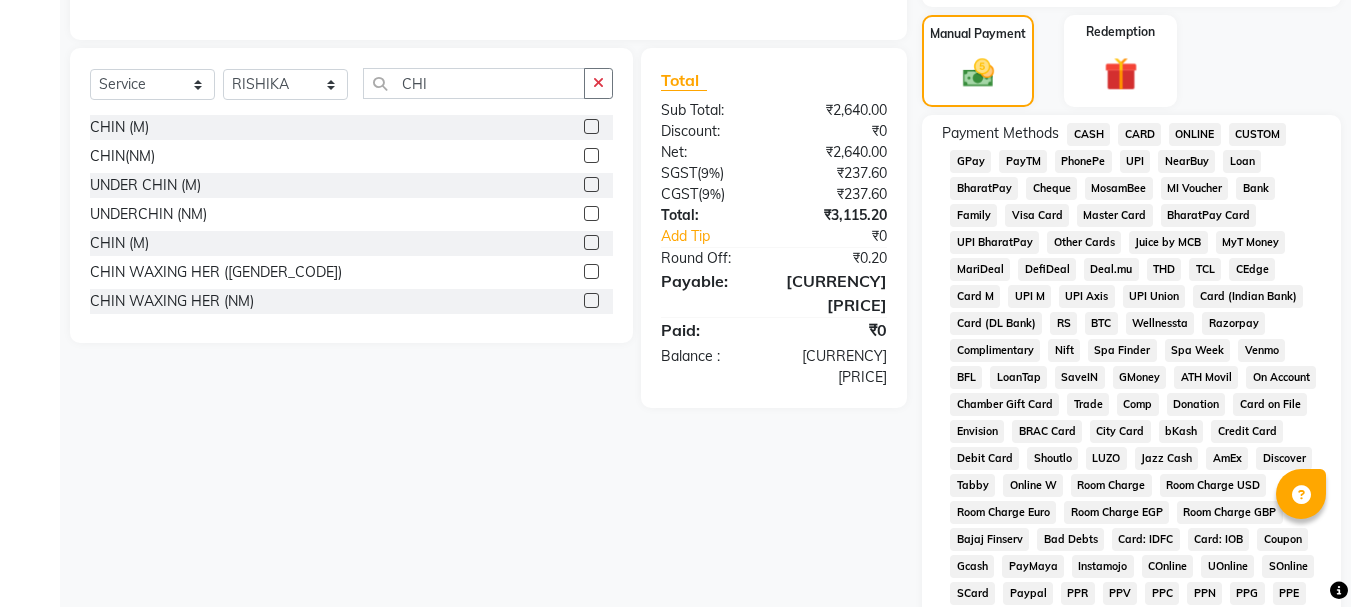 scroll, scrollTop: 654, scrollLeft: 0, axis: vertical 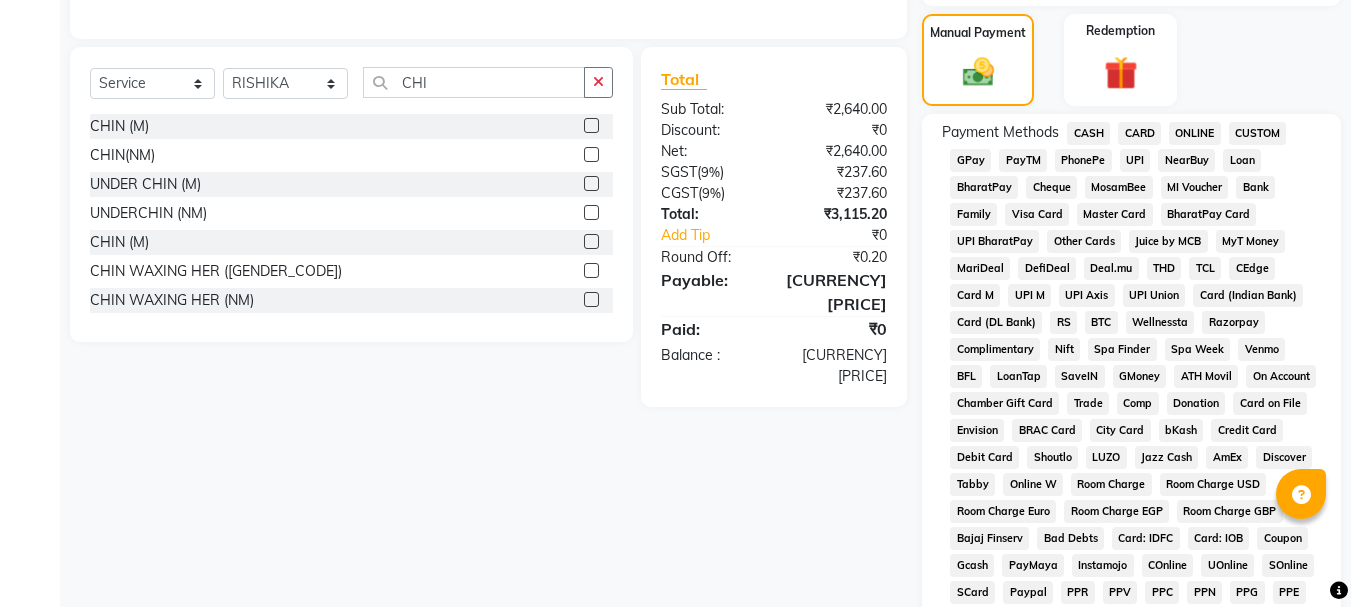 click on "Redemption" 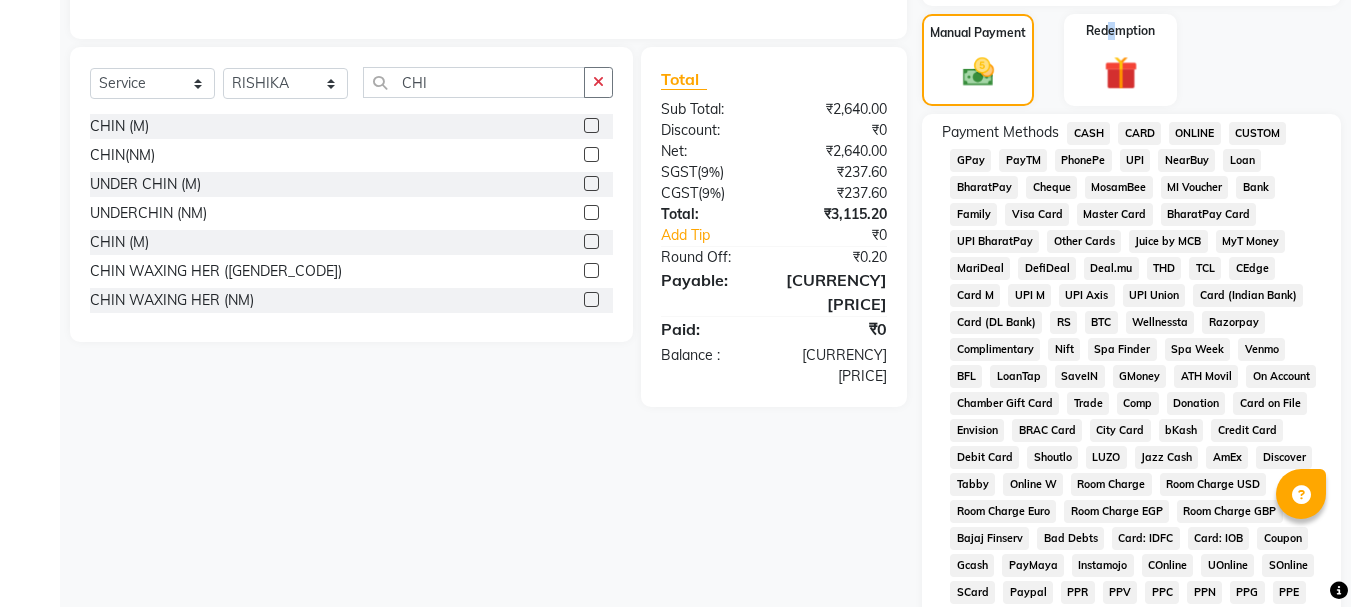 scroll, scrollTop: 454, scrollLeft: 0, axis: vertical 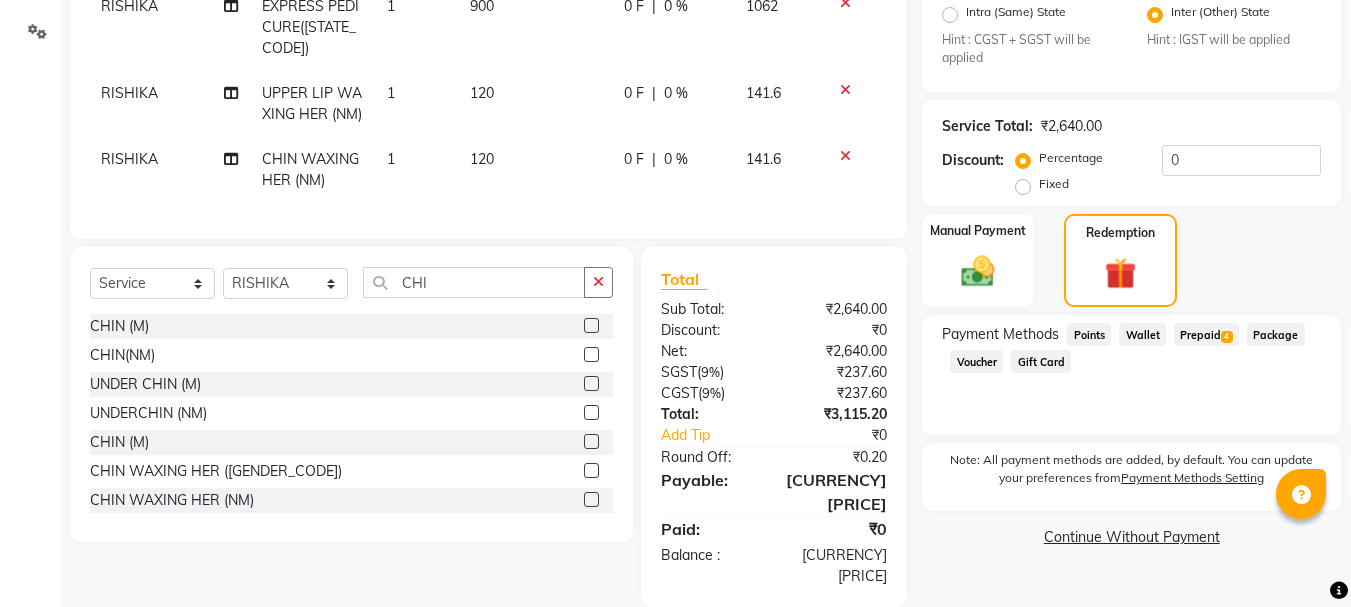 click on "Prepaid  4" 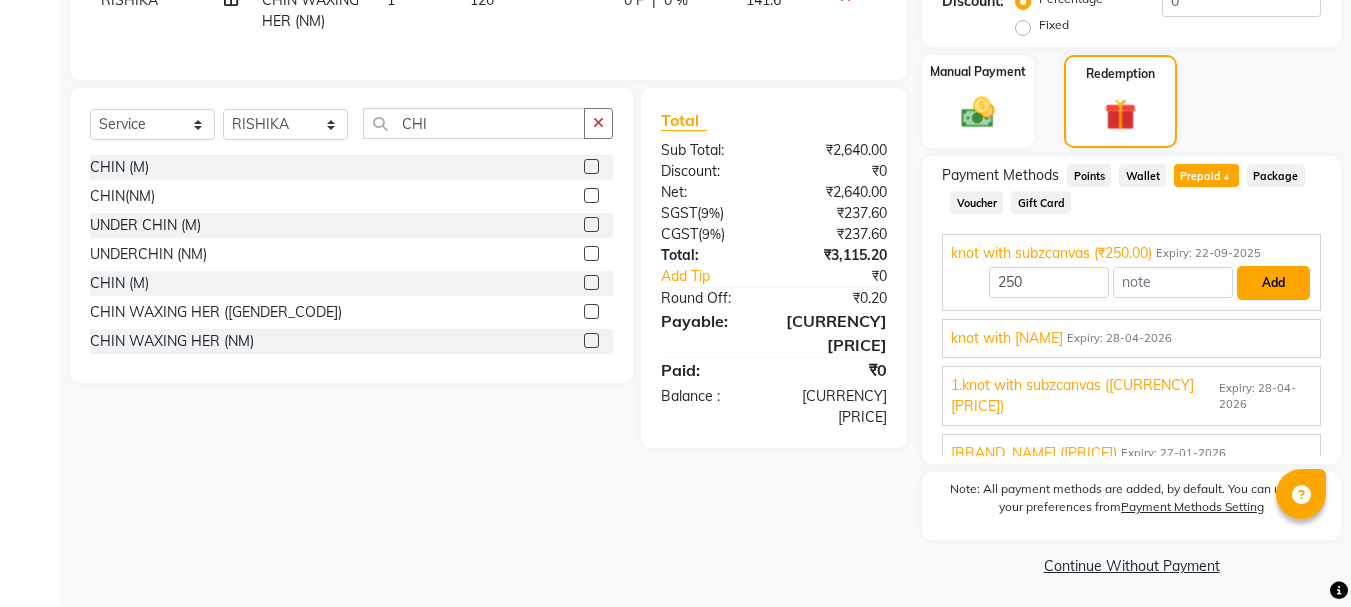 click on "Add" at bounding box center (1273, 283) 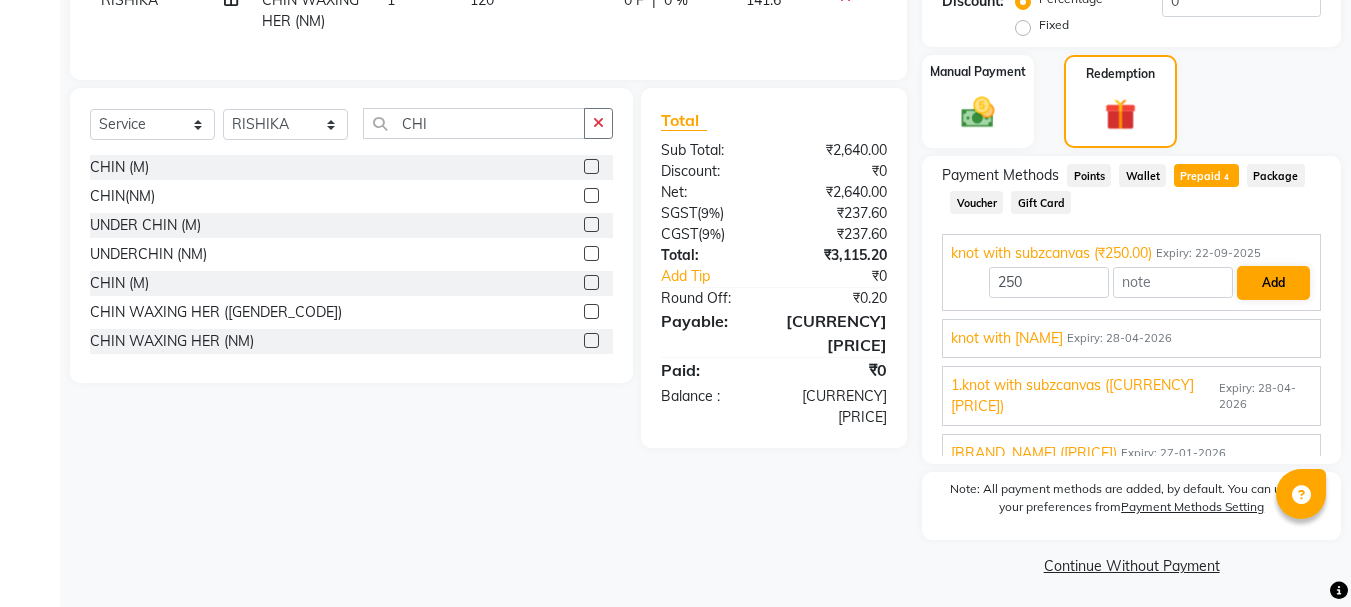 scroll, scrollTop: 542, scrollLeft: 0, axis: vertical 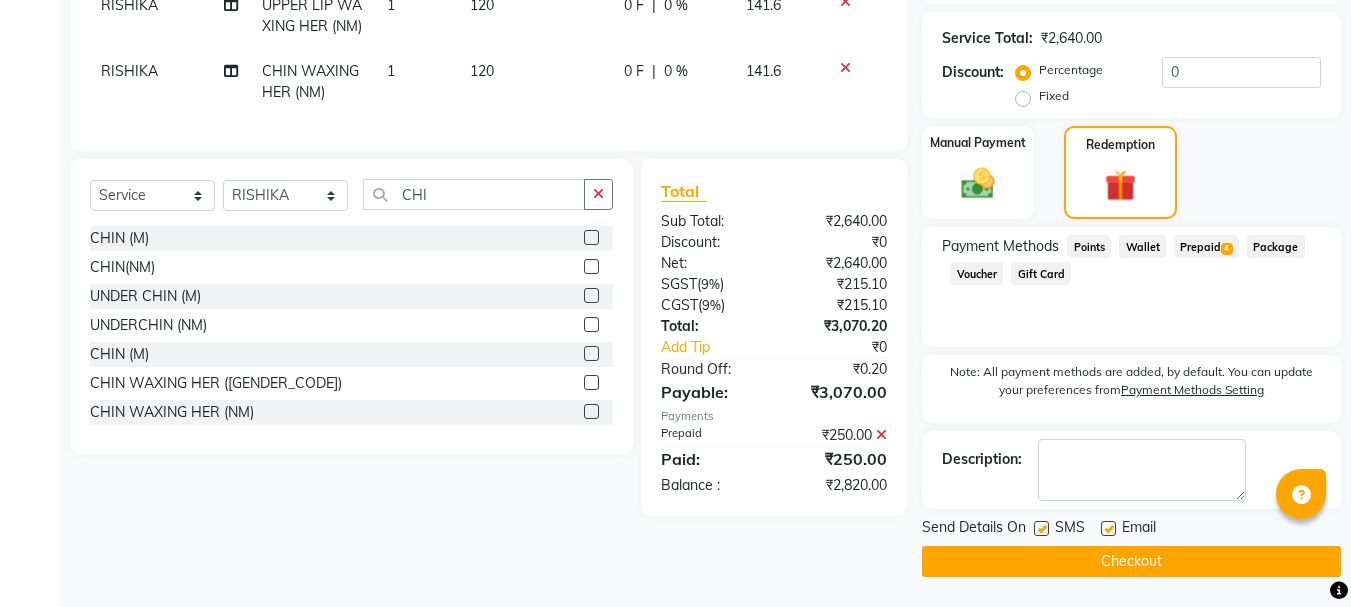 click on "Prepaid  4" 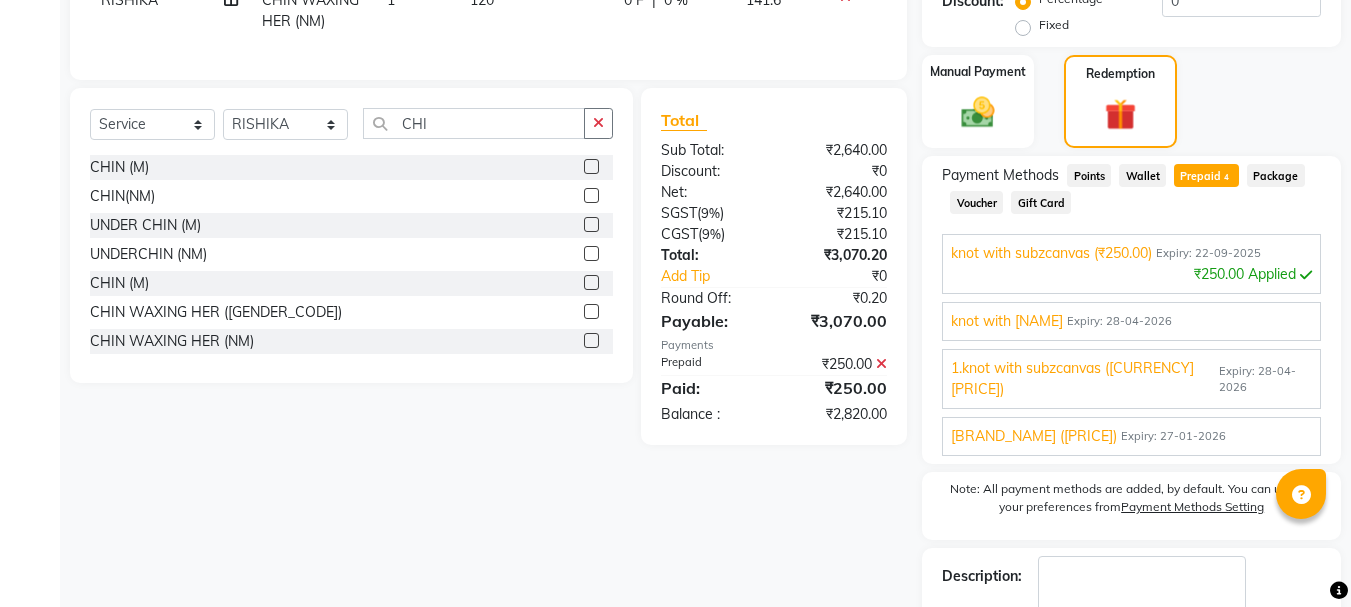 click on "1.knot with subzcanvas (₹506.00) Expiry: 28-04-2026 506 Add" at bounding box center (1131, 321) 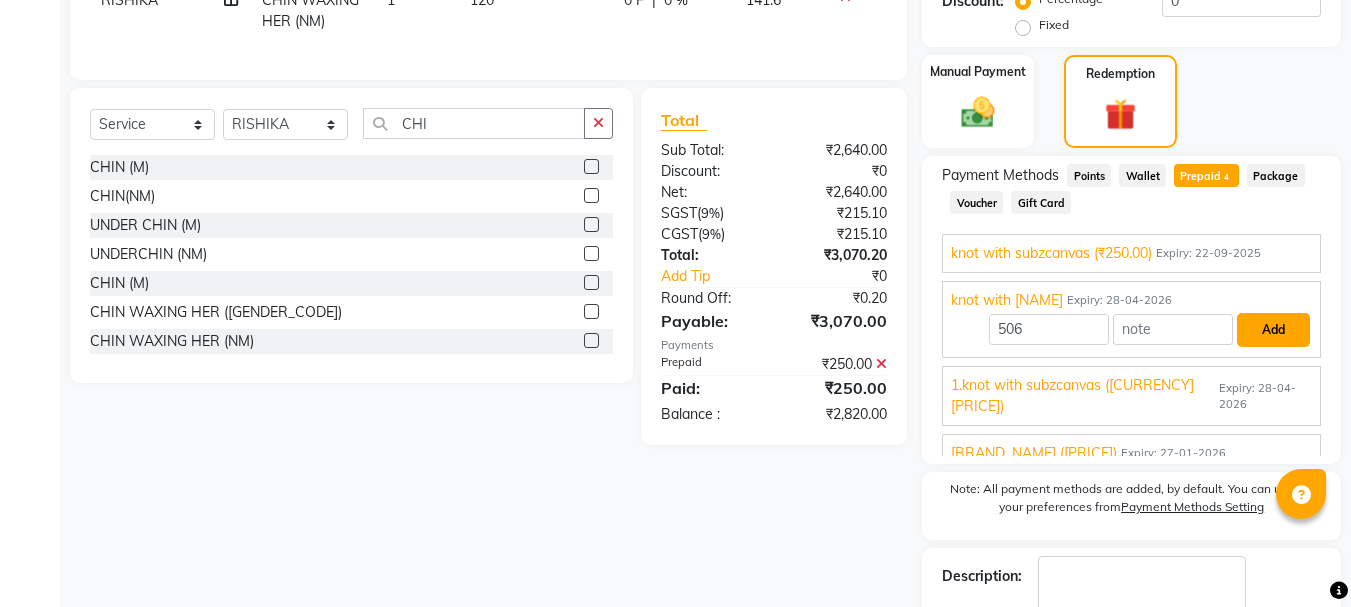 click on "Add" at bounding box center (1273, 330) 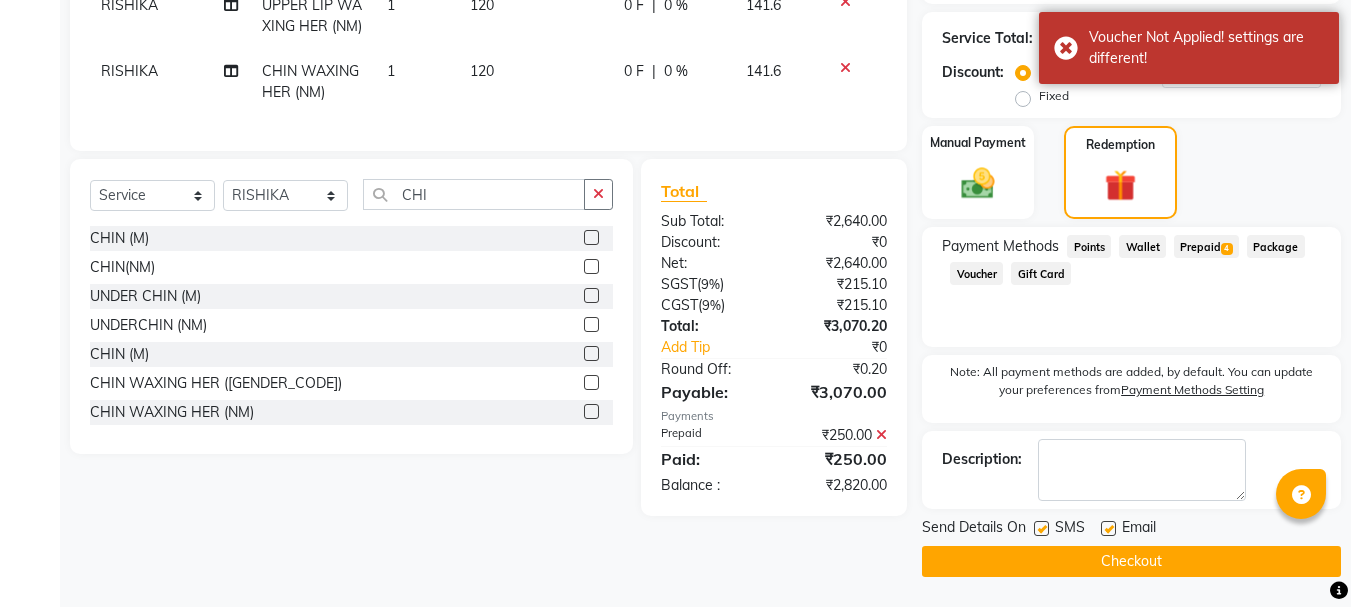 scroll, scrollTop: 542, scrollLeft: 0, axis: vertical 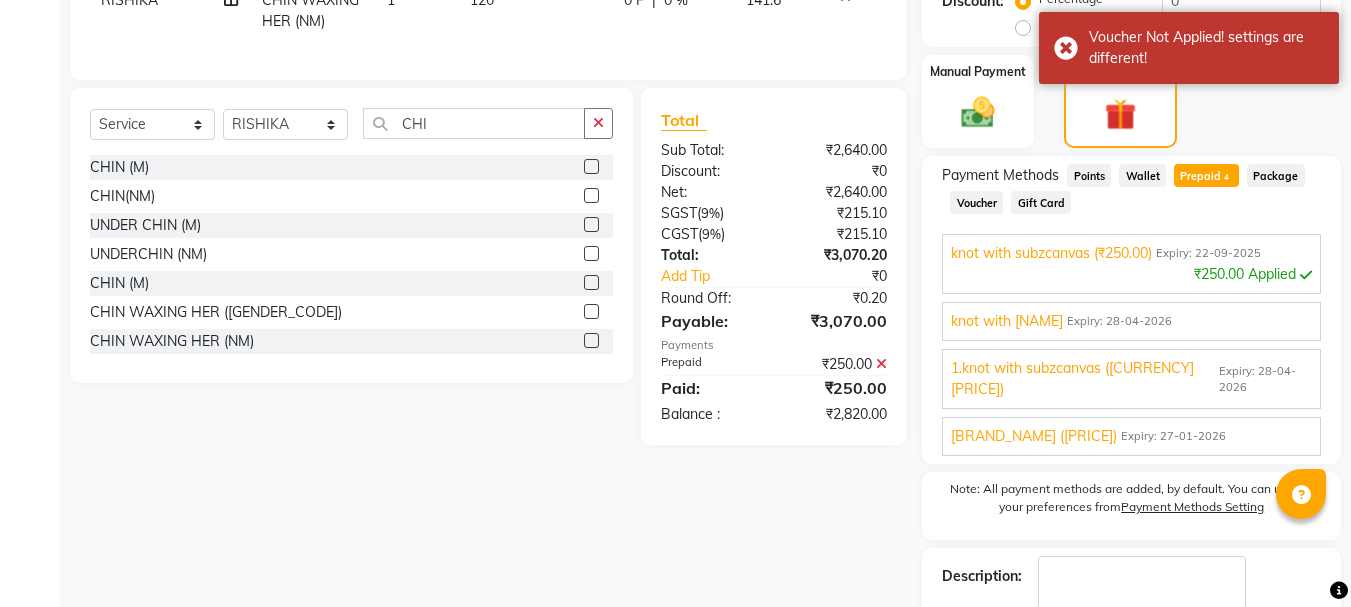 click on "Expiry: 28-04-2026" at bounding box center (1265, 380) 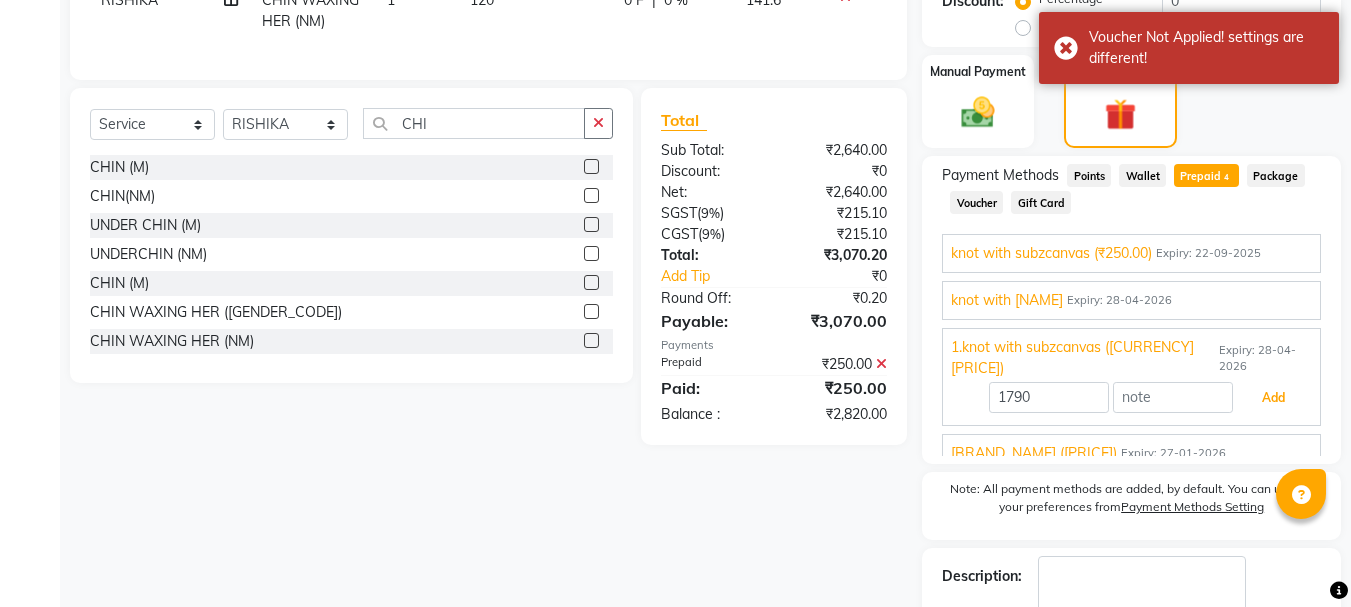 click on "Add" at bounding box center (1273, 398) 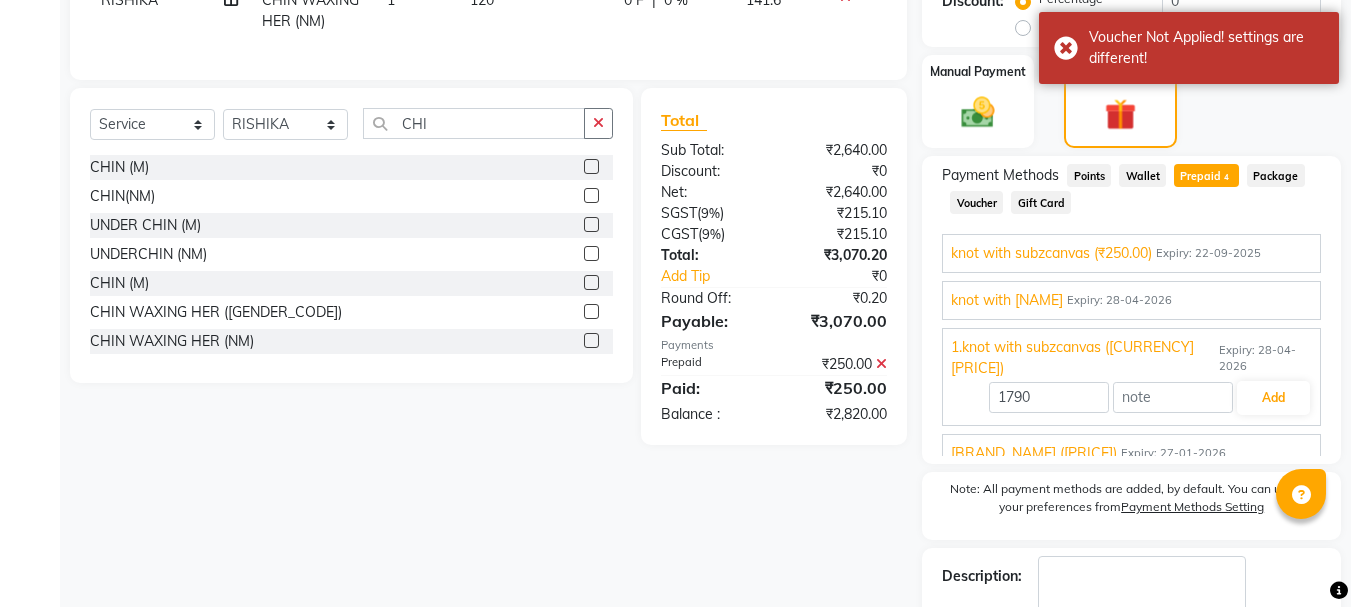 scroll, scrollTop: 542, scrollLeft: 0, axis: vertical 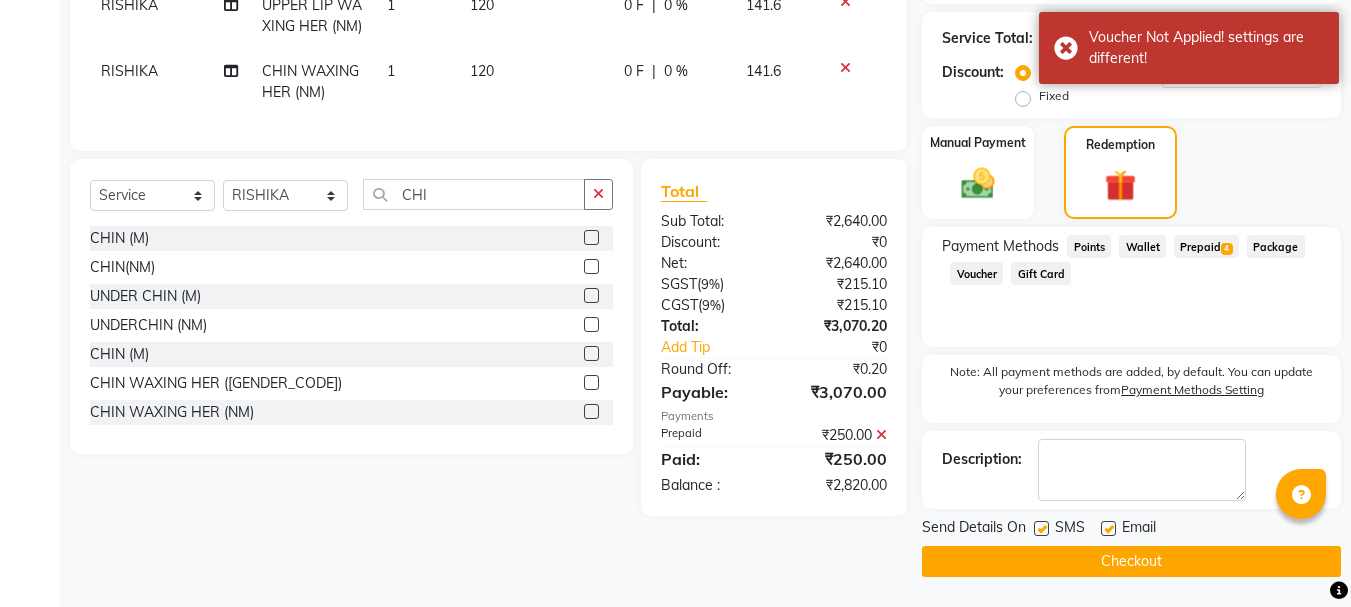 click on "Prepaid  4" 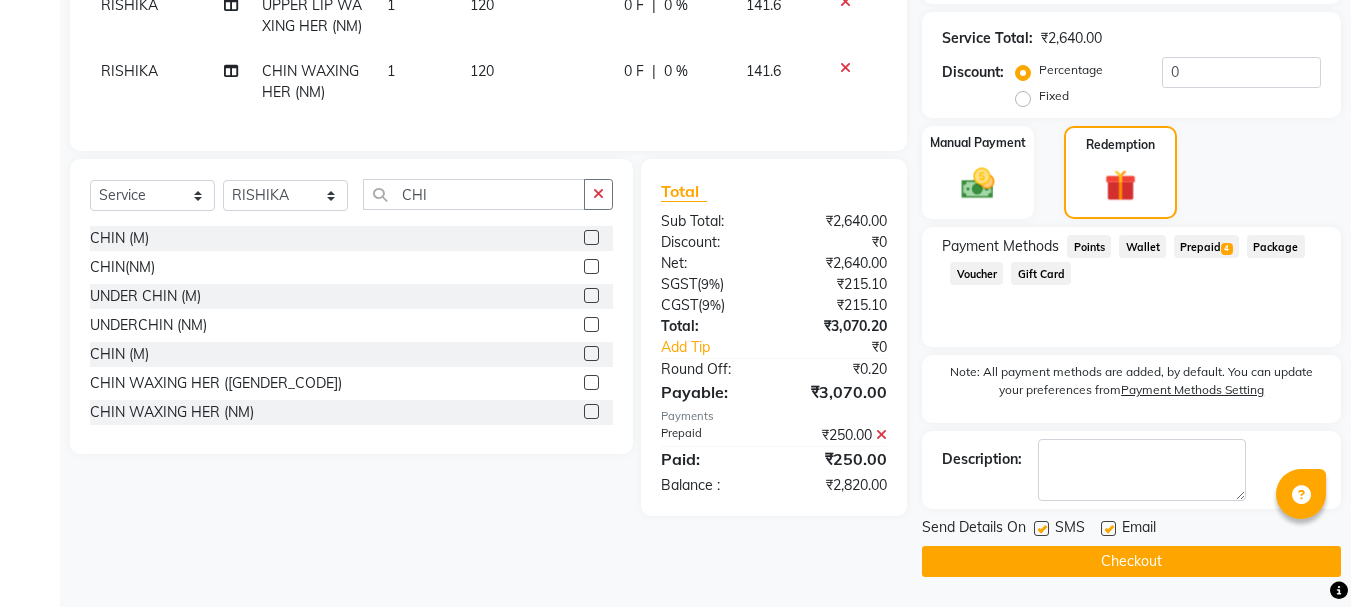 scroll, scrollTop: 613, scrollLeft: 0, axis: vertical 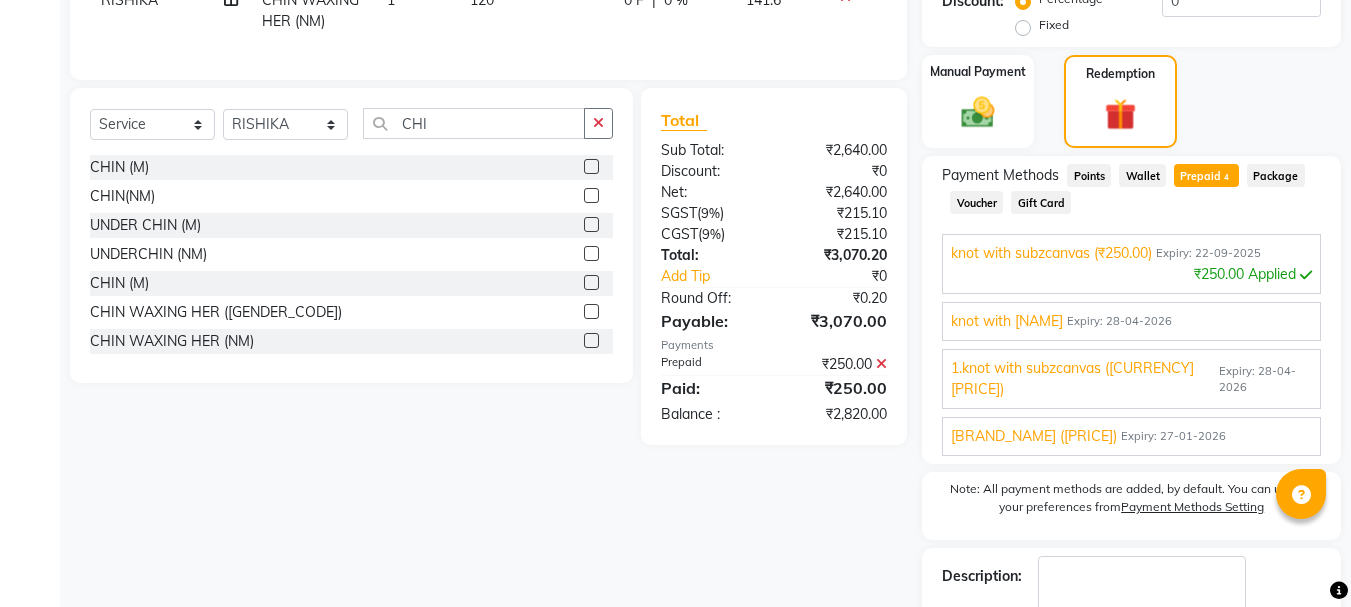 click on "₹250.00 Applied" at bounding box center (1131, 274) 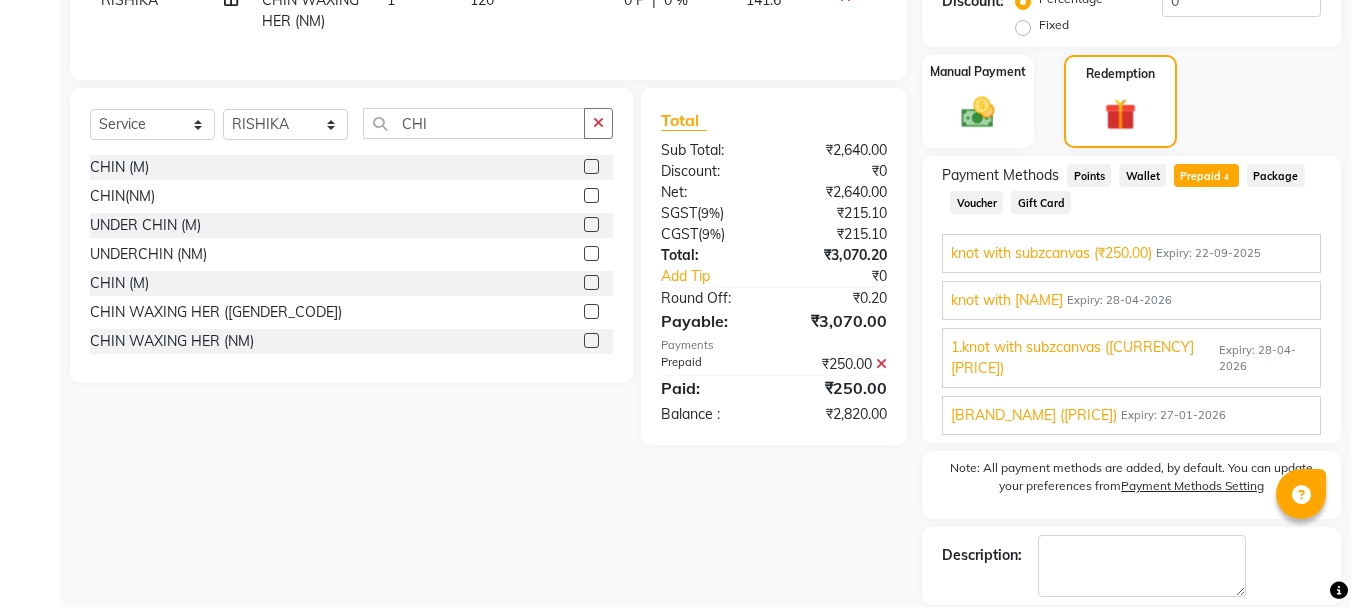click on "knot with subzcanvas (₹250.00) Expiry: 22-09-2025 ₹250.00 Applied" at bounding box center (1131, 253) 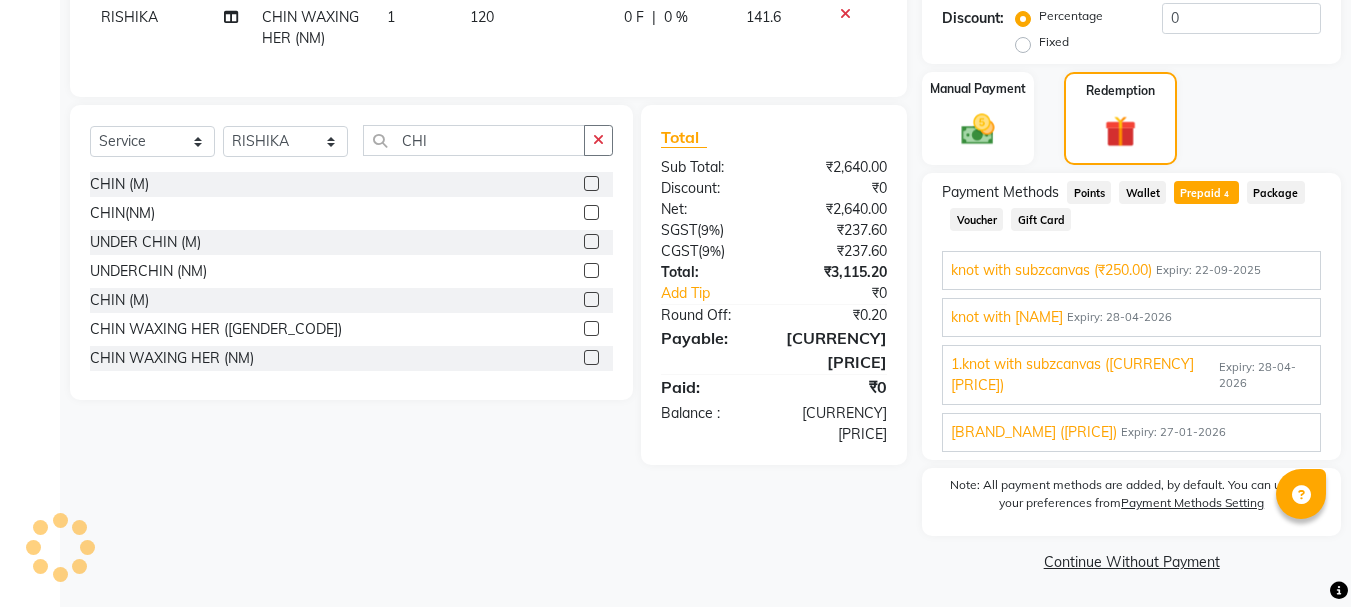 scroll, scrollTop: 575, scrollLeft: 0, axis: vertical 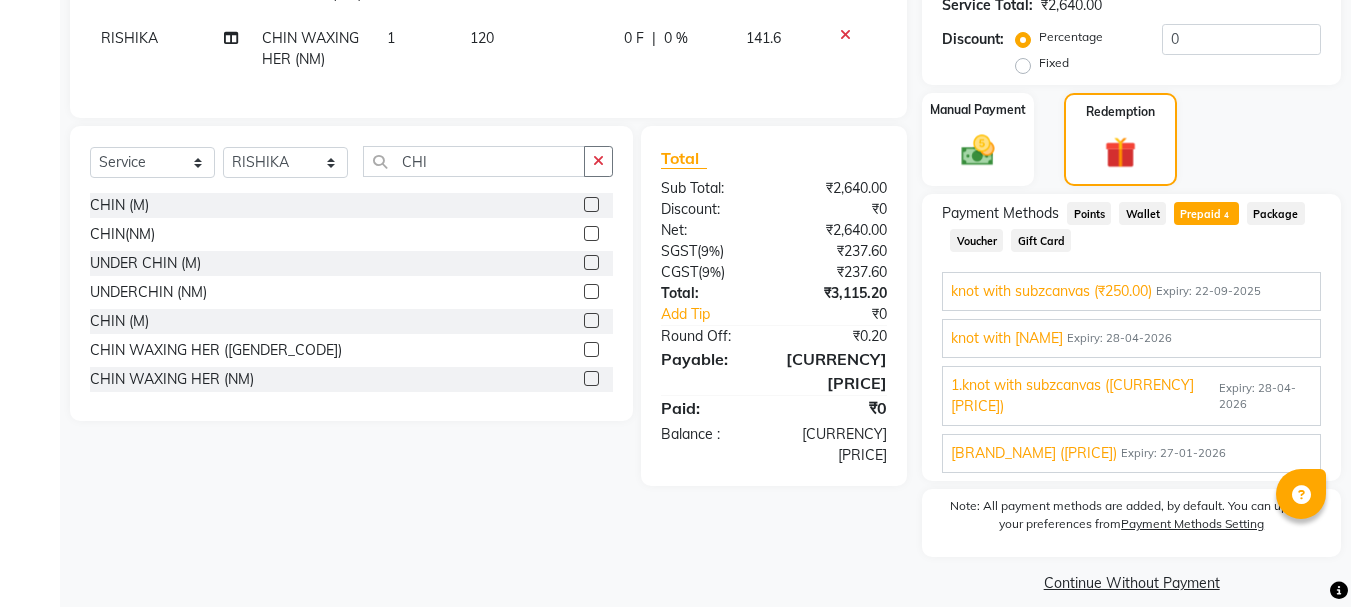 click on "Expiry: 28-04-2026" at bounding box center (1265, 397) 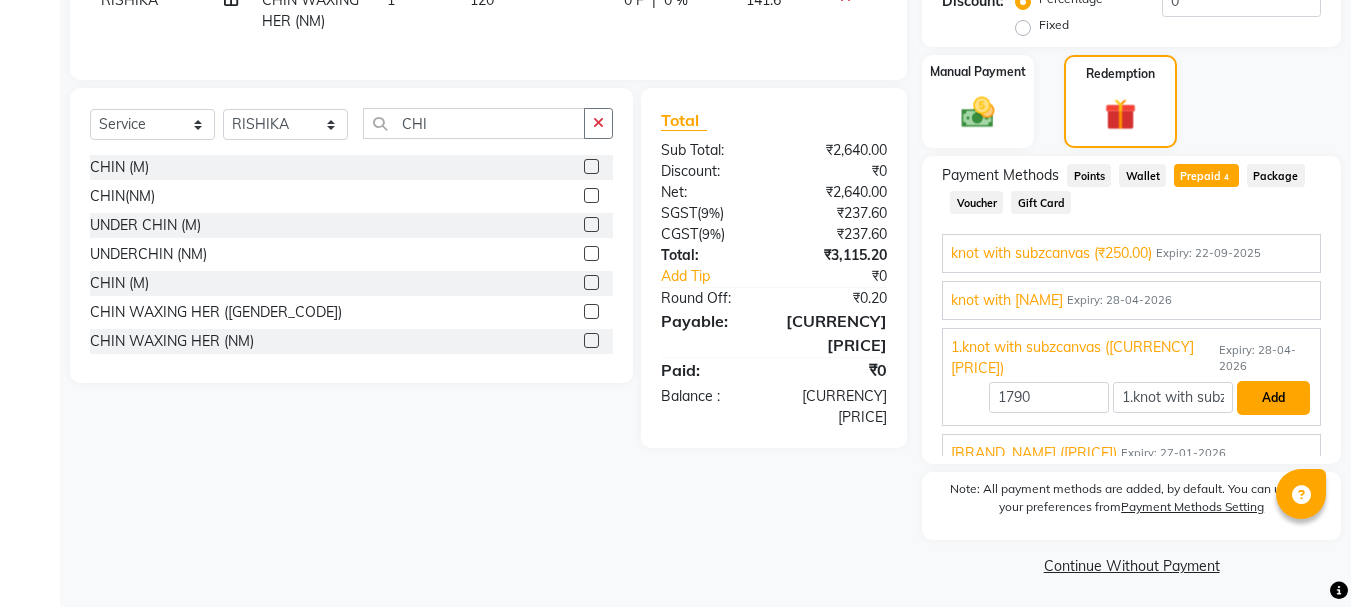 click on "Add" at bounding box center [1273, 398] 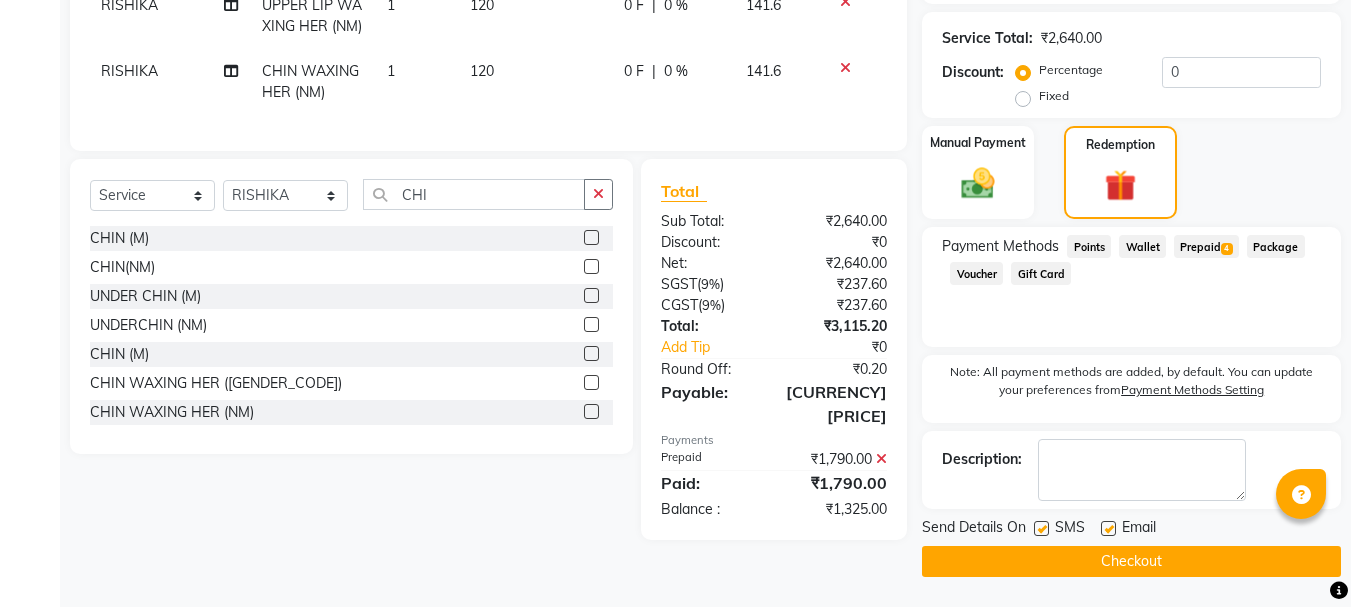 scroll, scrollTop: 542, scrollLeft: 0, axis: vertical 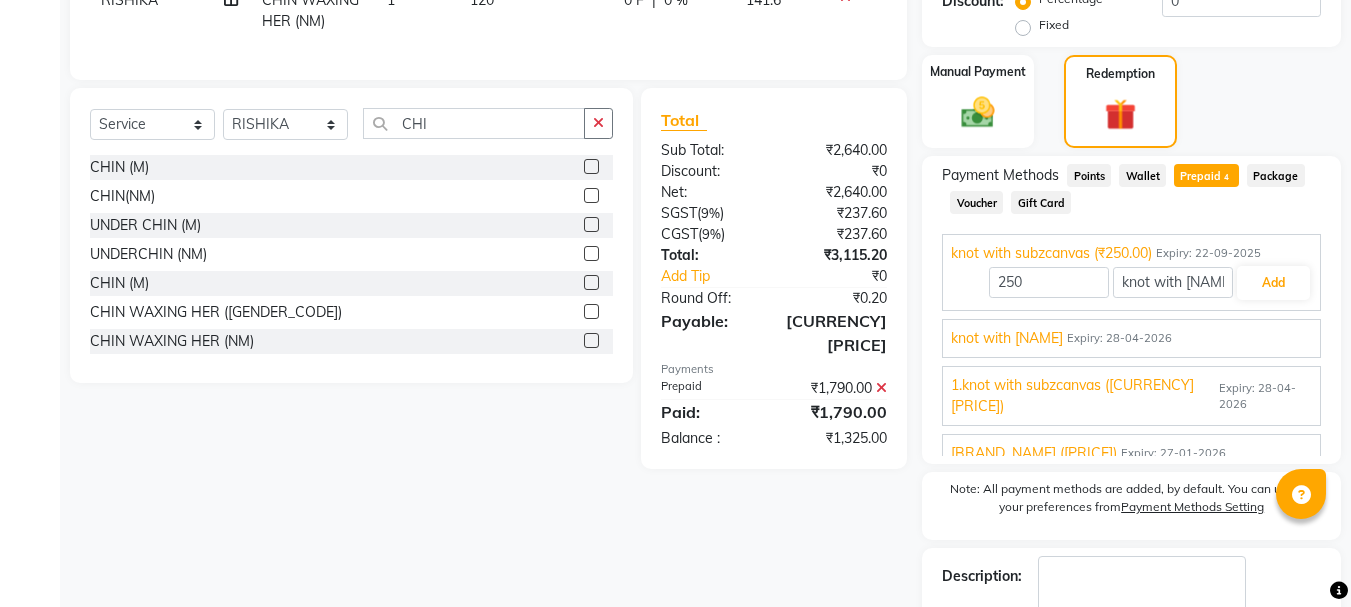 click on "1.knot with subzcanvas (₹506.00) Expiry: 28-04-2026 506 1.knot with subzcanvas Add" at bounding box center [1131, 338] 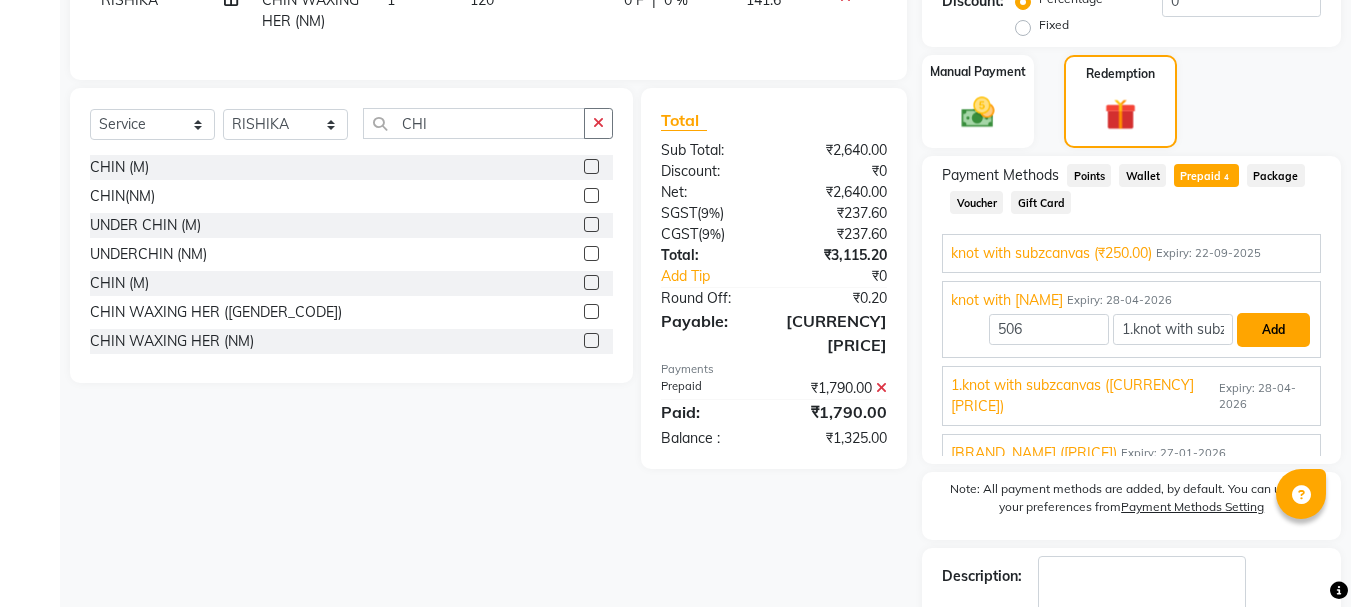 click on "Add" at bounding box center [1273, 330] 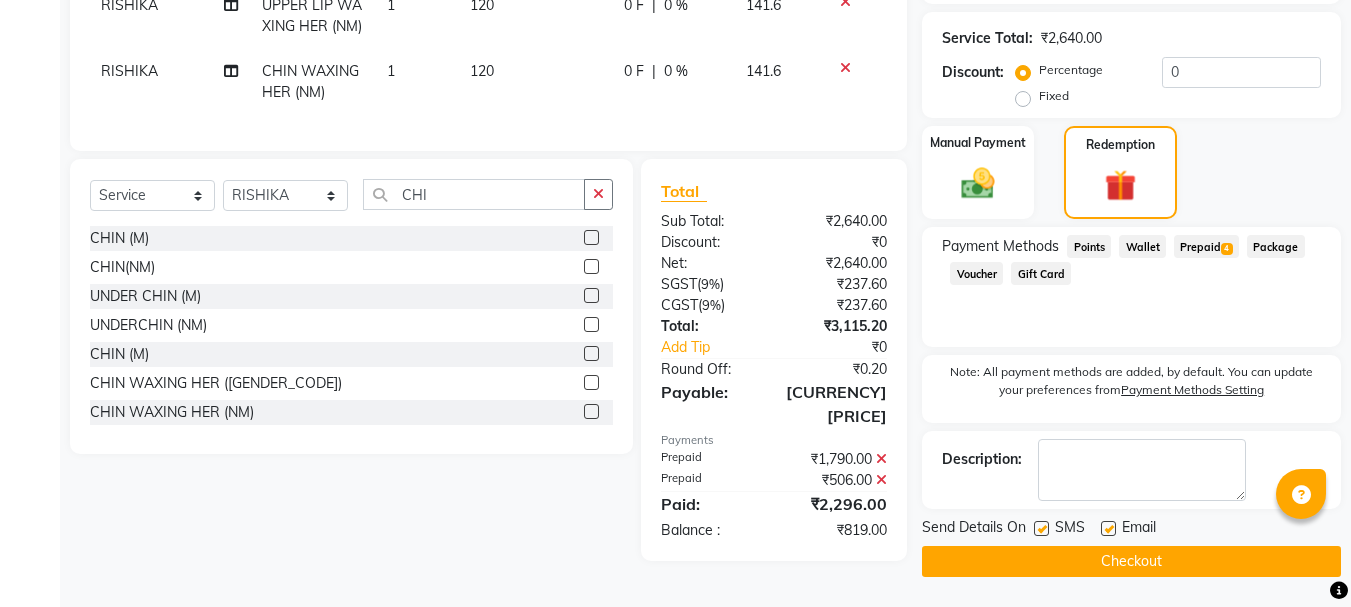 scroll, scrollTop: 542, scrollLeft: 0, axis: vertical 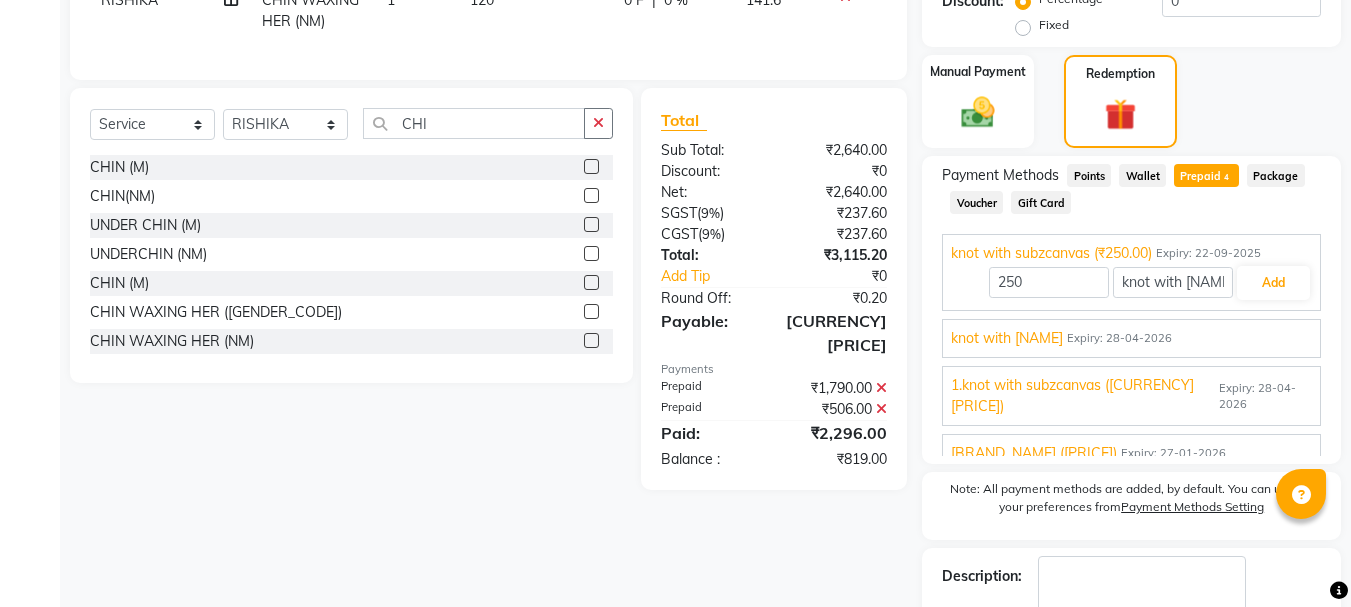 click on "Expiry: 28-04-2026" at bounding box center [1119, 338] 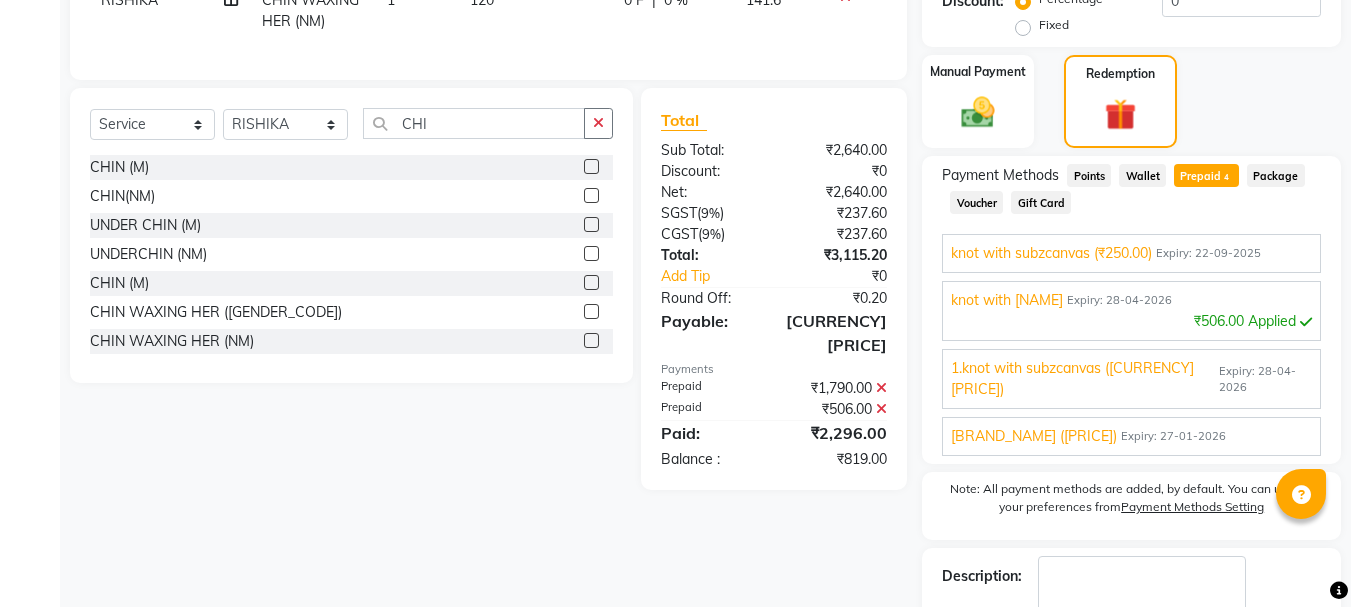 click on "Expiry: 22-09-2025" at bounding box center (1208, 253) 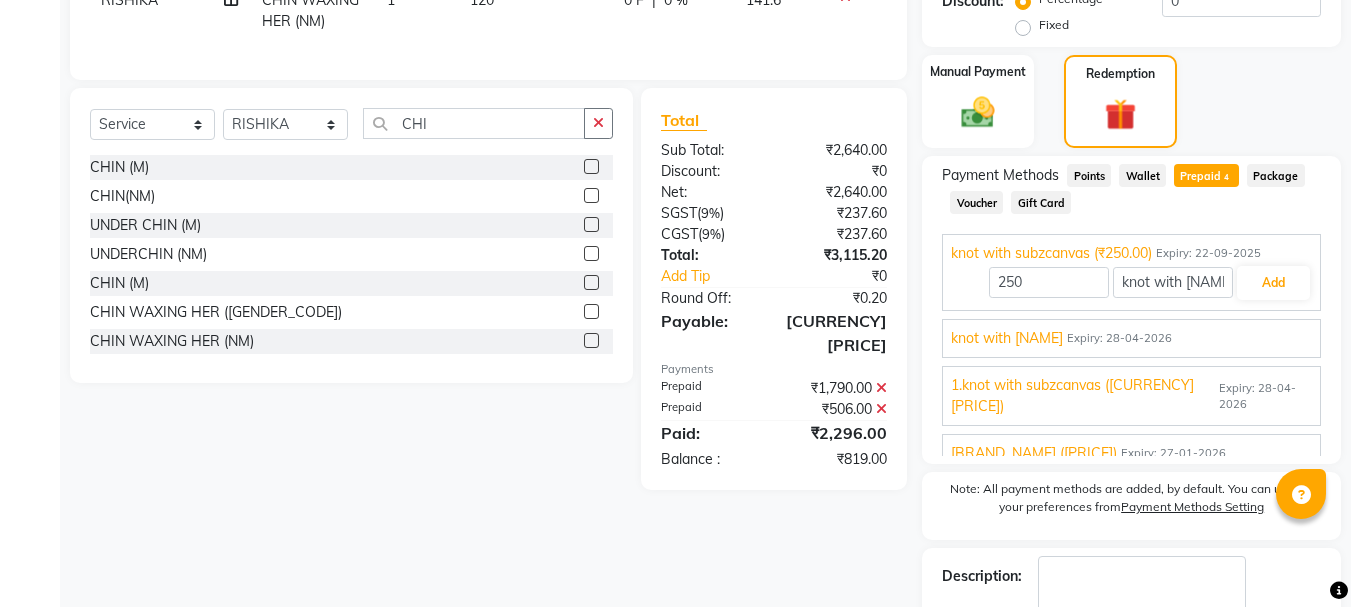 click on "[BRAND_NAME] ([PRICE]) Expiry: [DATE]" at bounding box center (1131, 453) 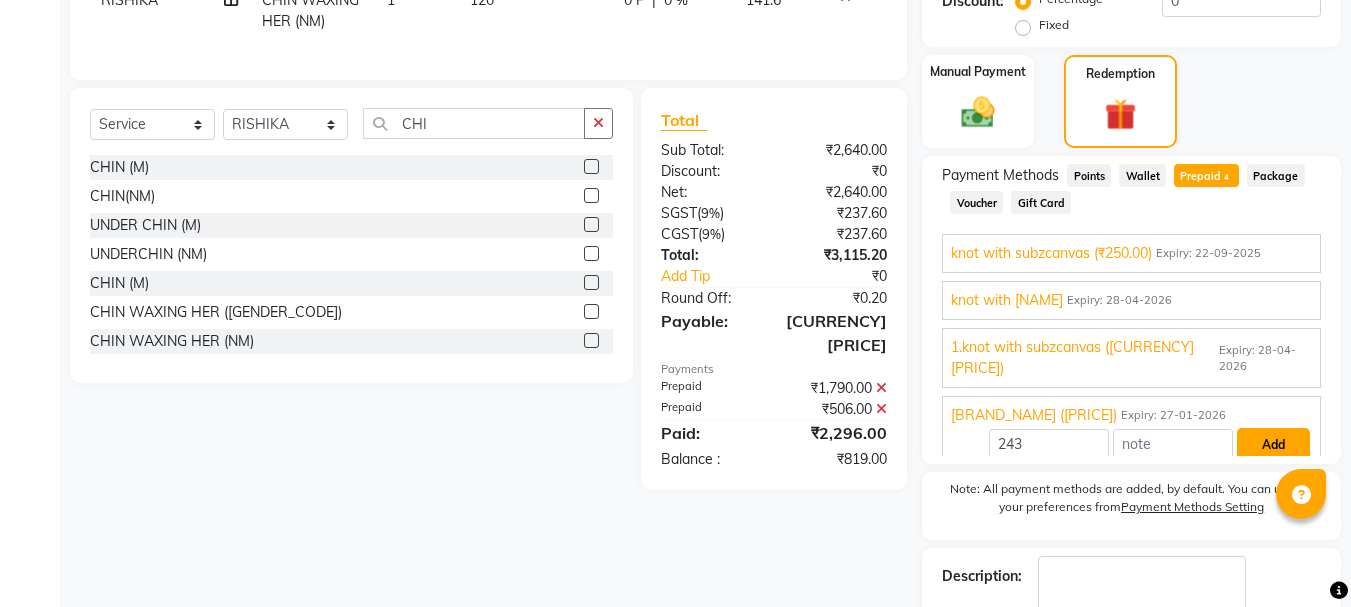 click on "Add" at bounding box center (1273, 445) 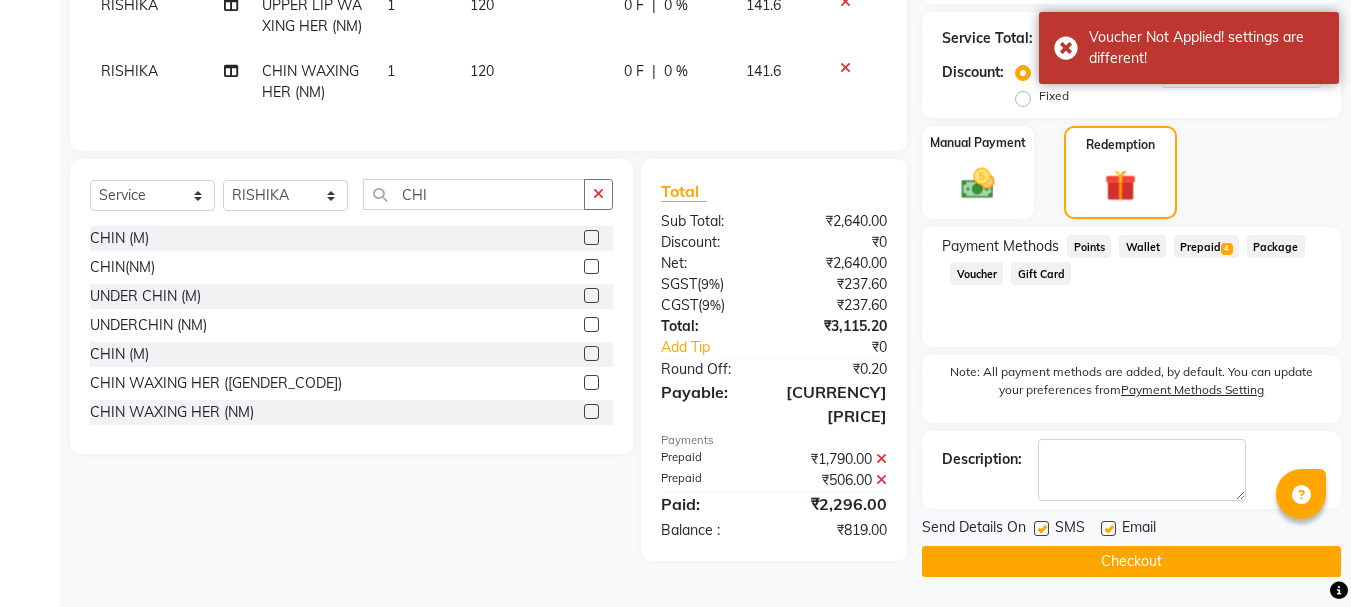 scroll, scrollTop: 542, scrollLeft: 0, axis: vertical 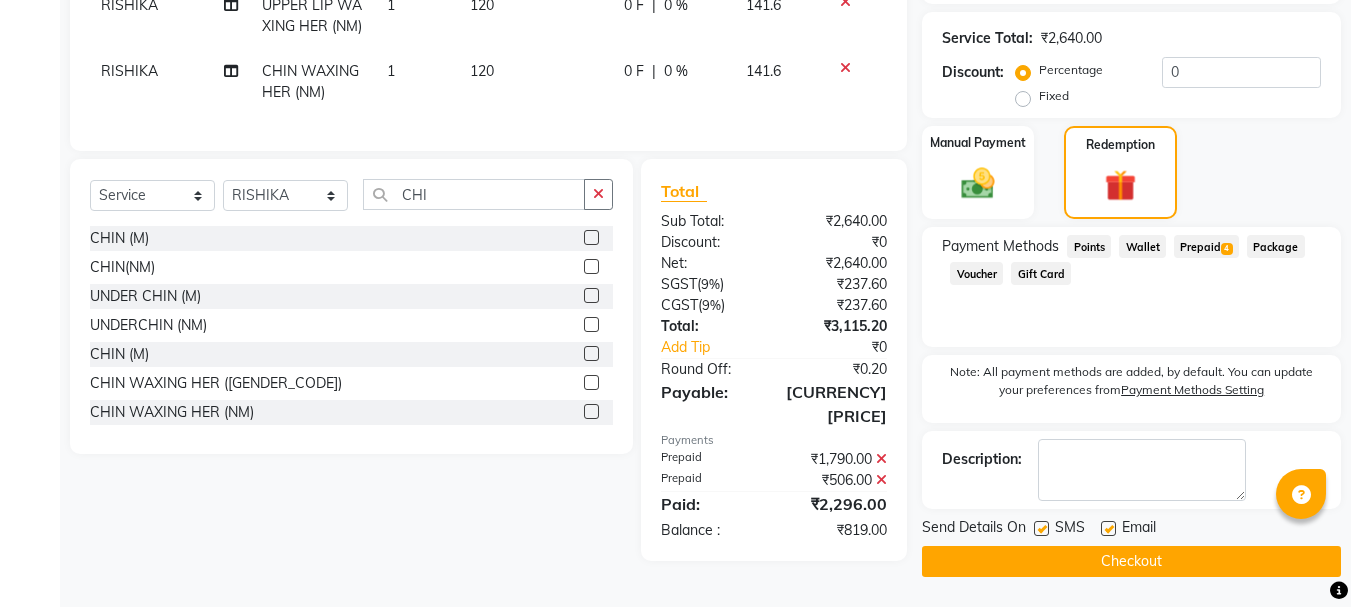 click on "Prepaid  4" 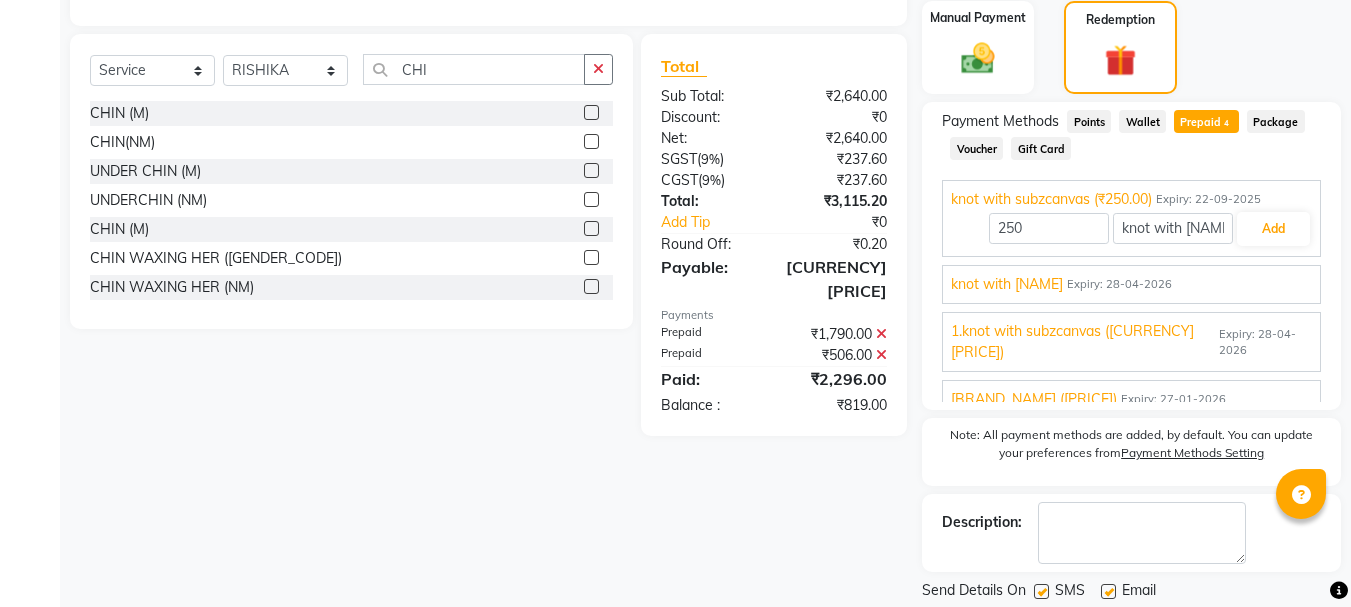 scroll, scrollTop: 726, scrollLeft: 0, axis: vertical 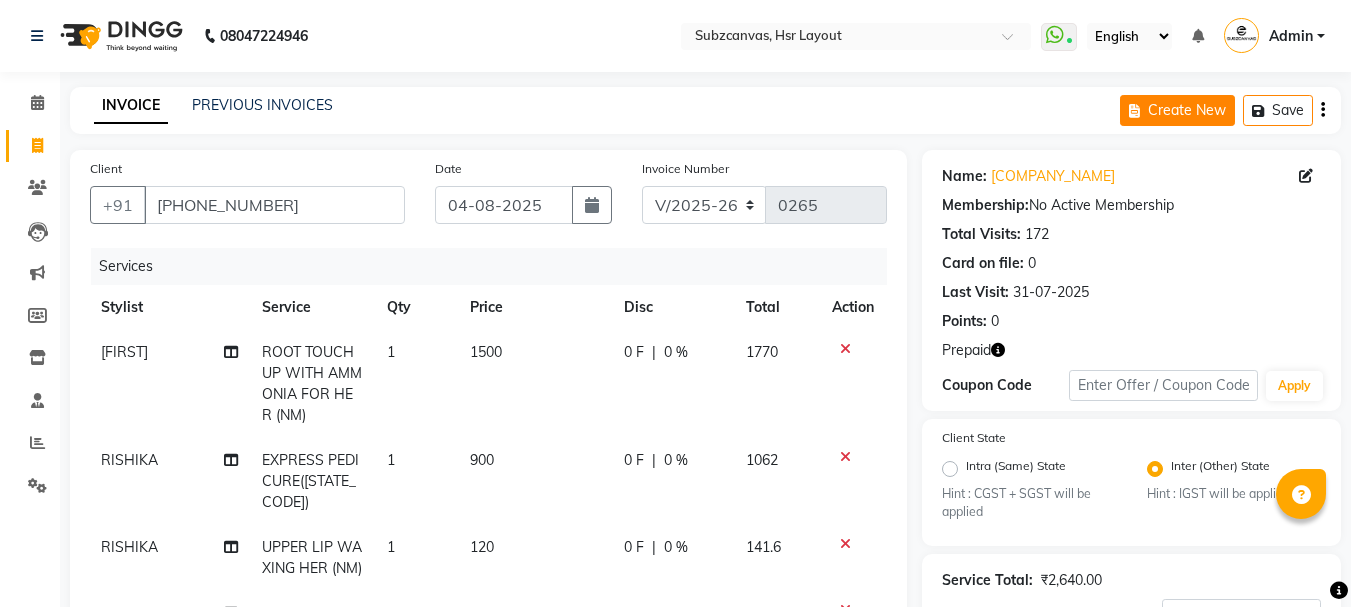 click on "Create New" 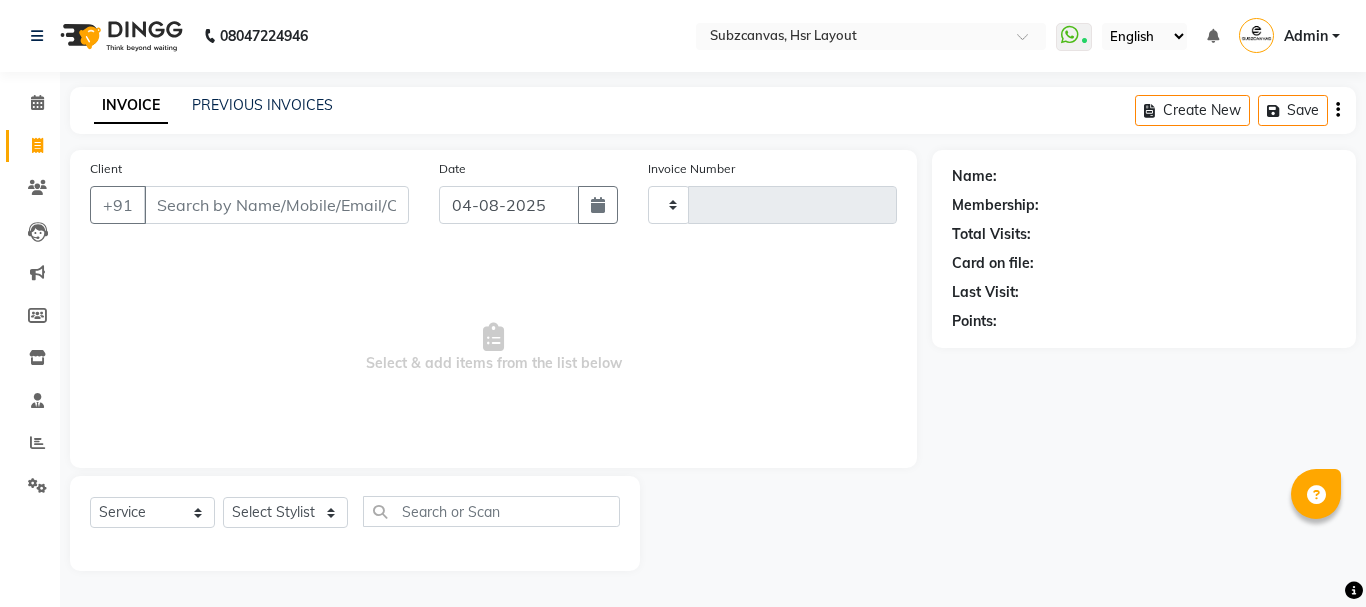click on "Client" at bounding box center (276, 205) 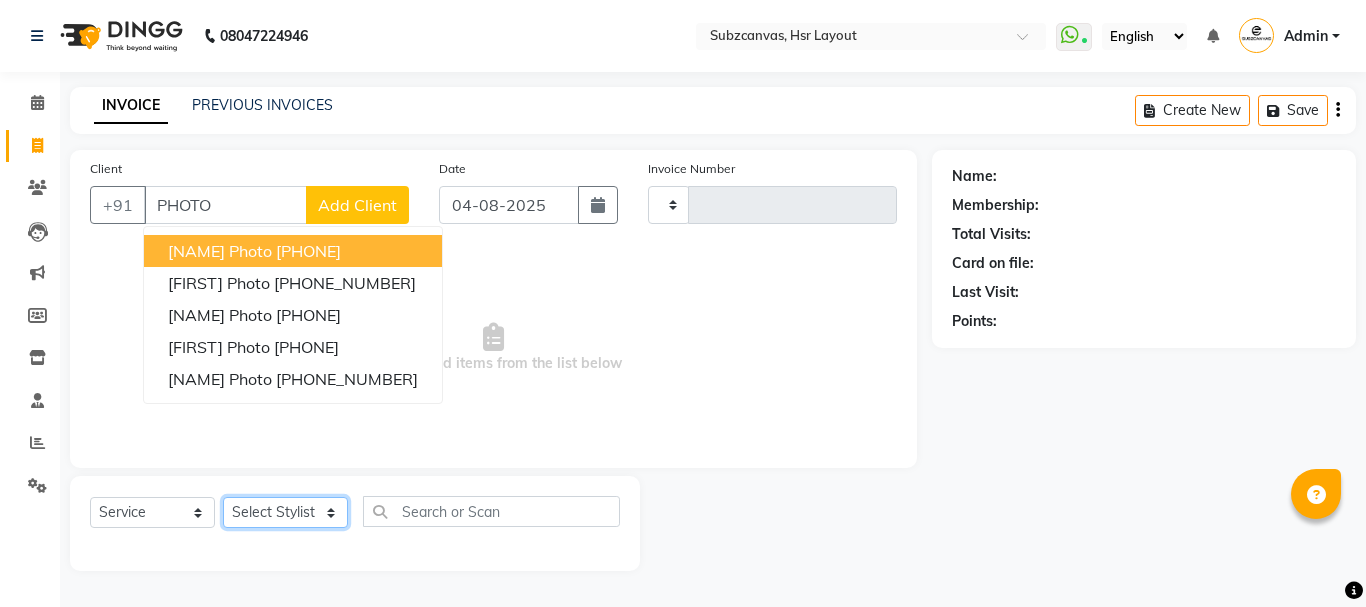 click on "Select Stylist" 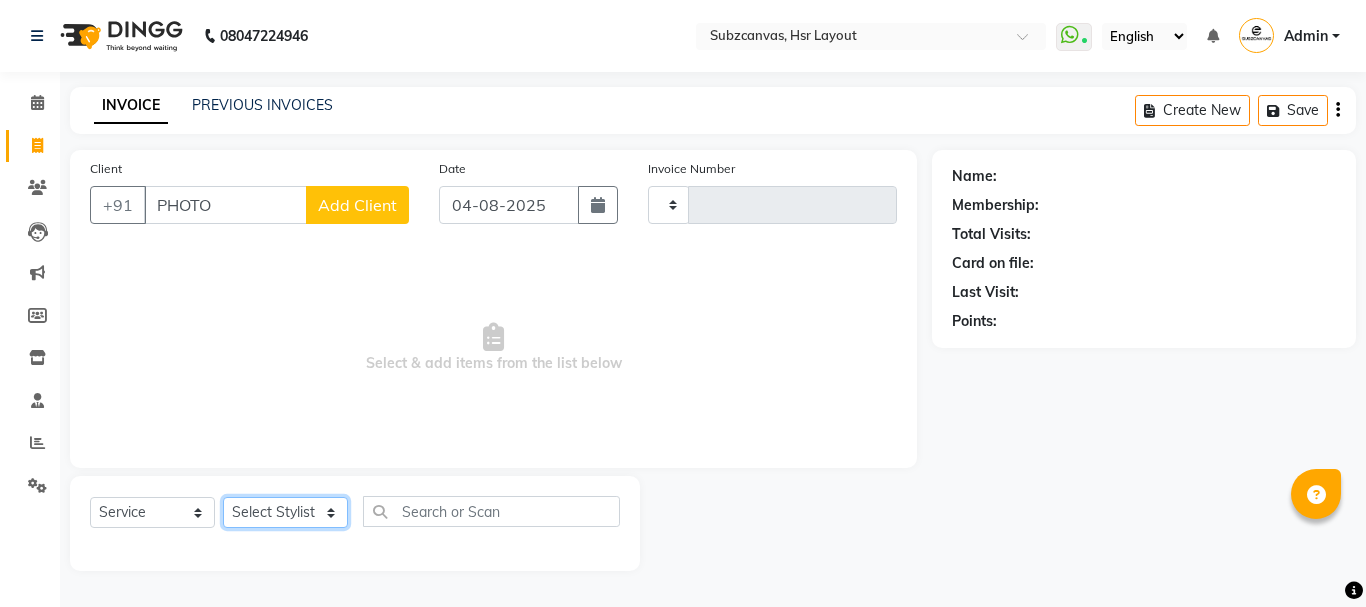 click on "Select Stylist" 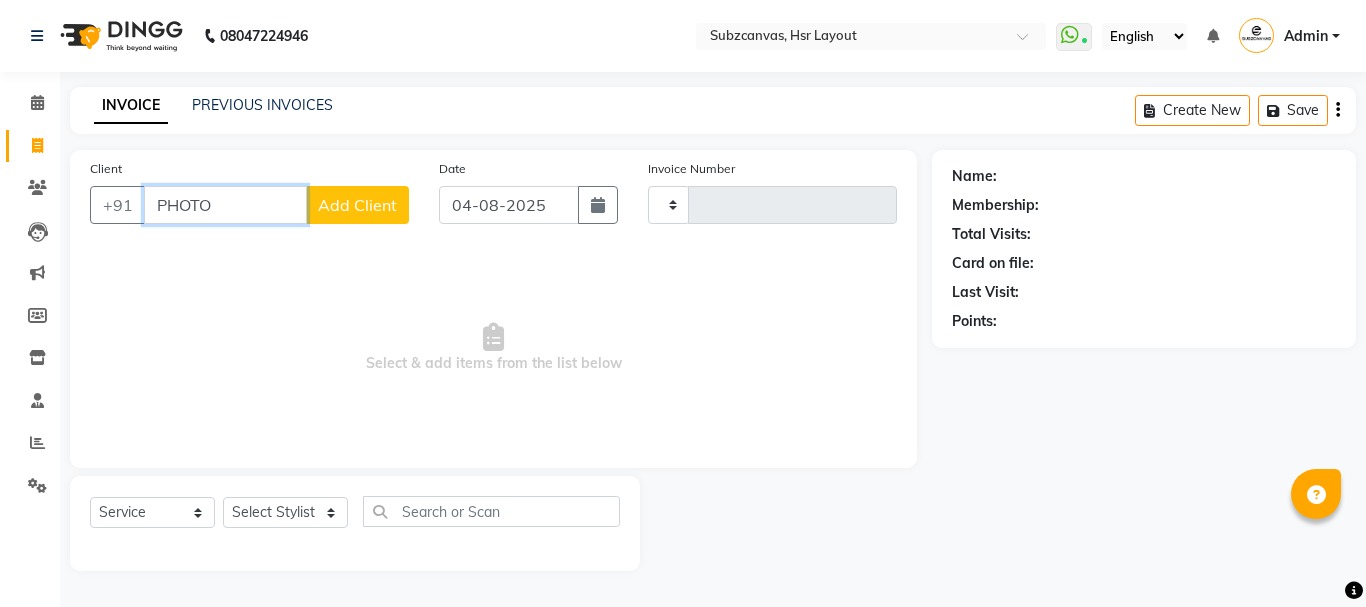 click on "PHOTO" at bounding box center [225, 205] 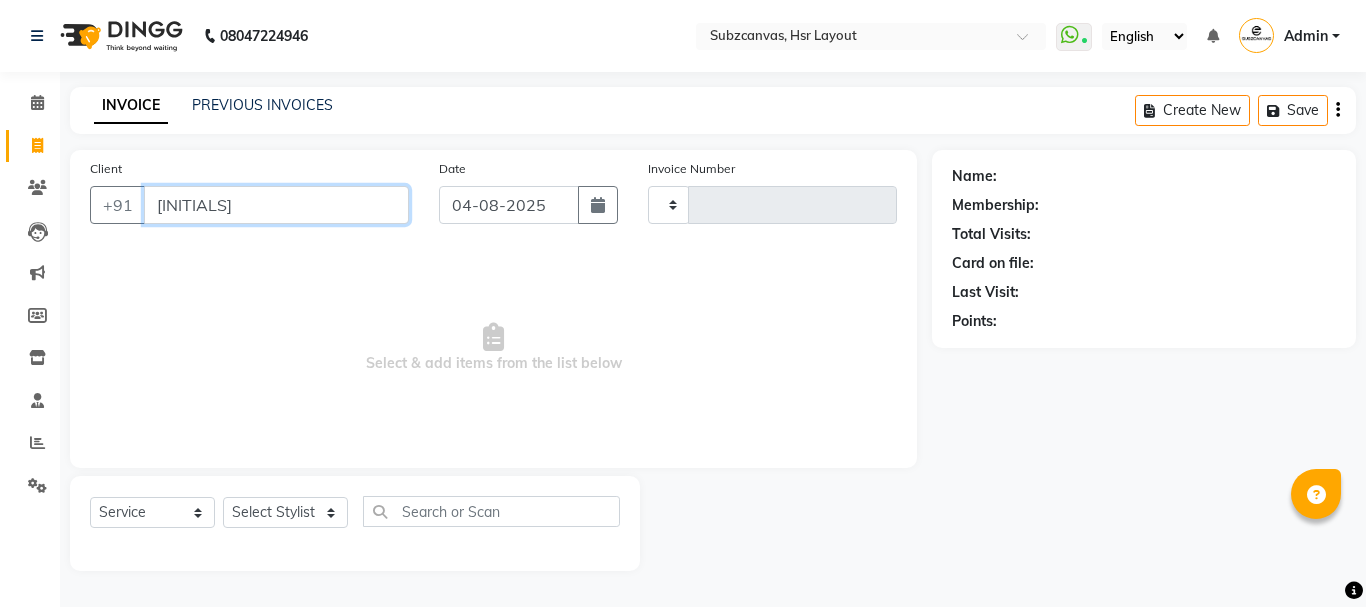 type on "P" 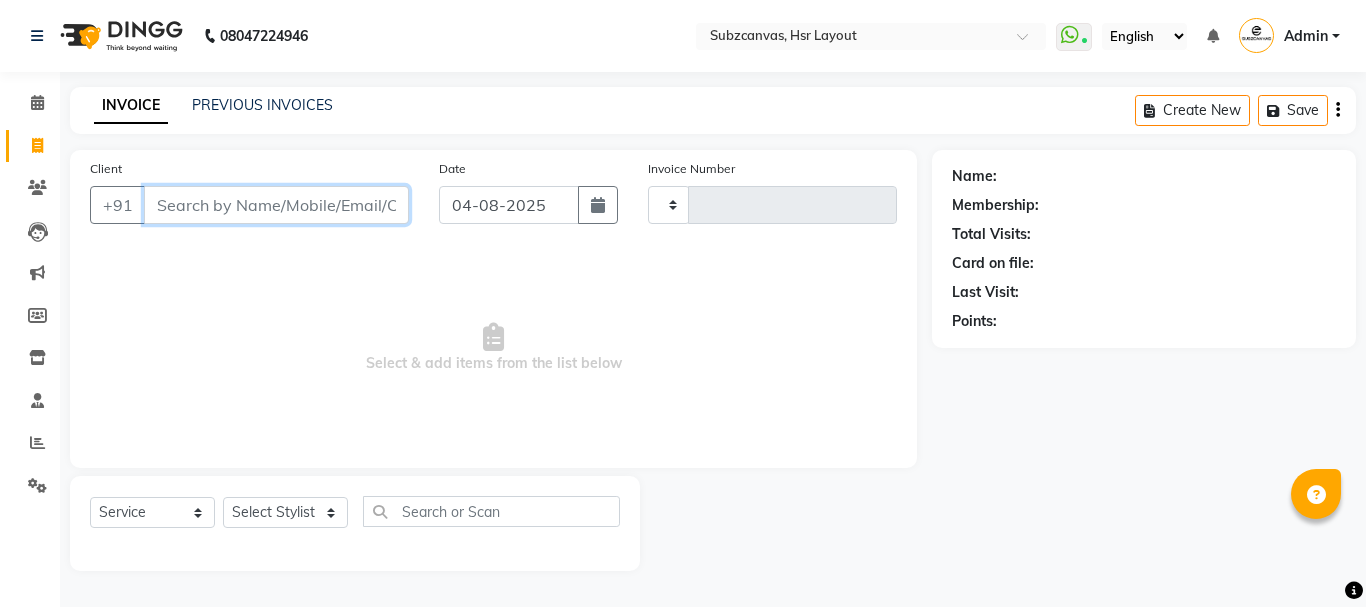 type 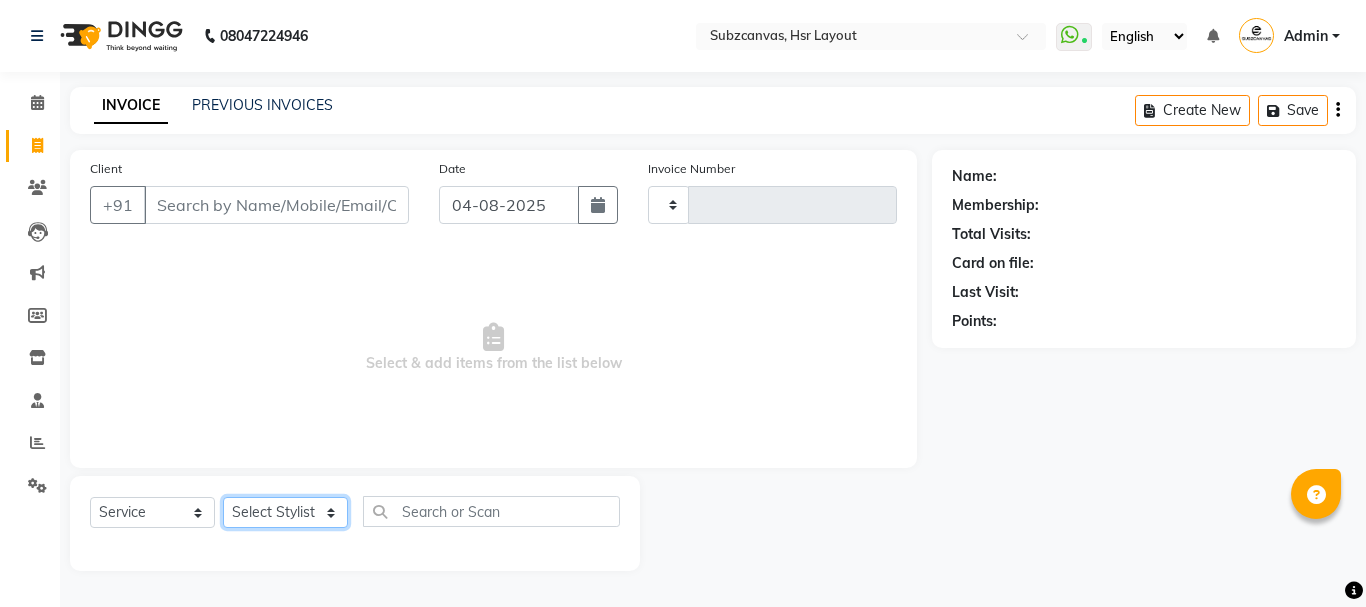 click on "Select Stylist" 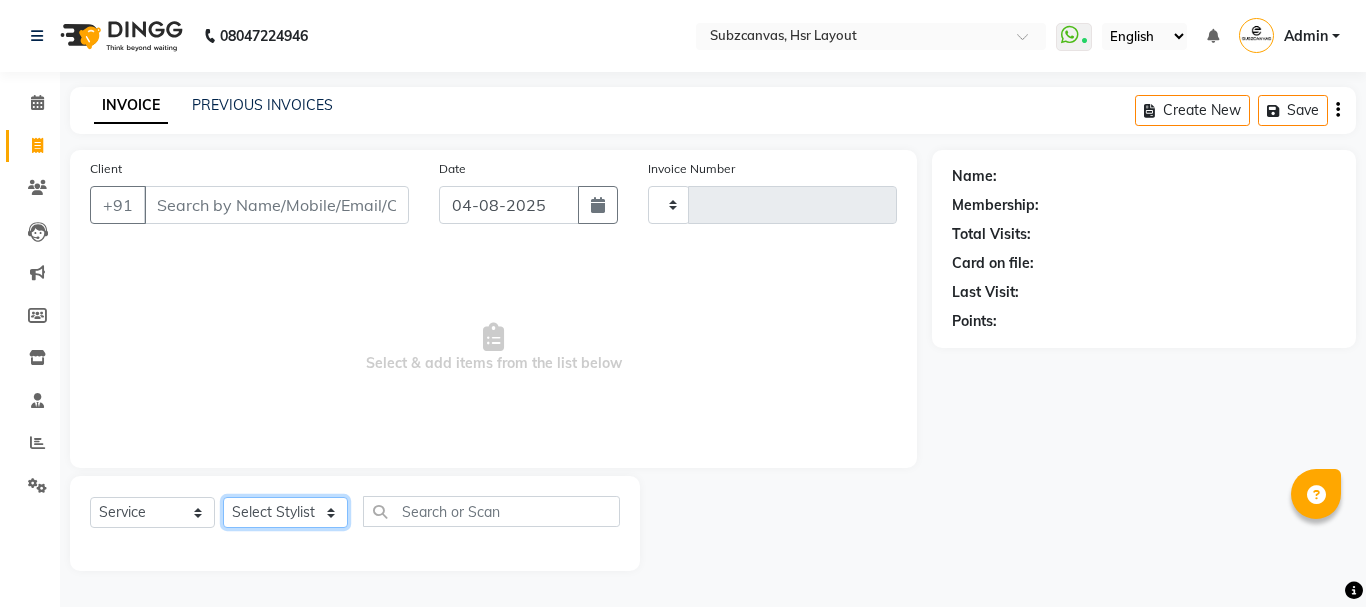 click on "Select Stylist" 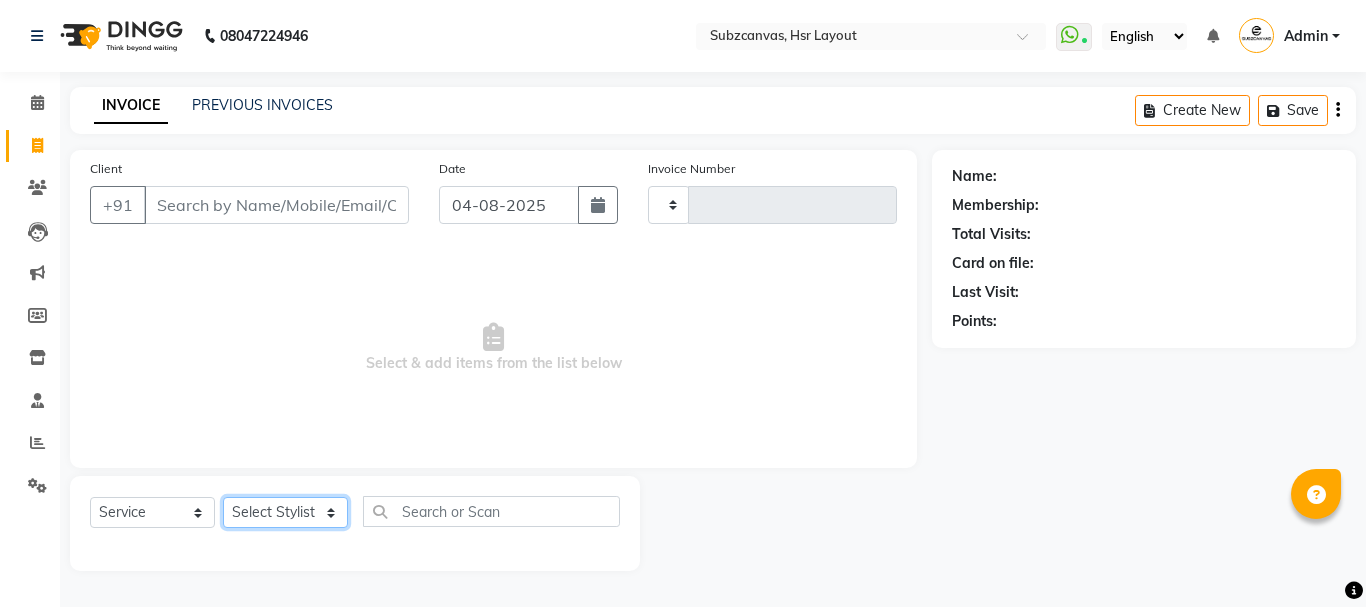 drag, startPoint x: 332, startPoint y: 516, endPoint x: 345, endPoint y: 497, distance: 23.021729 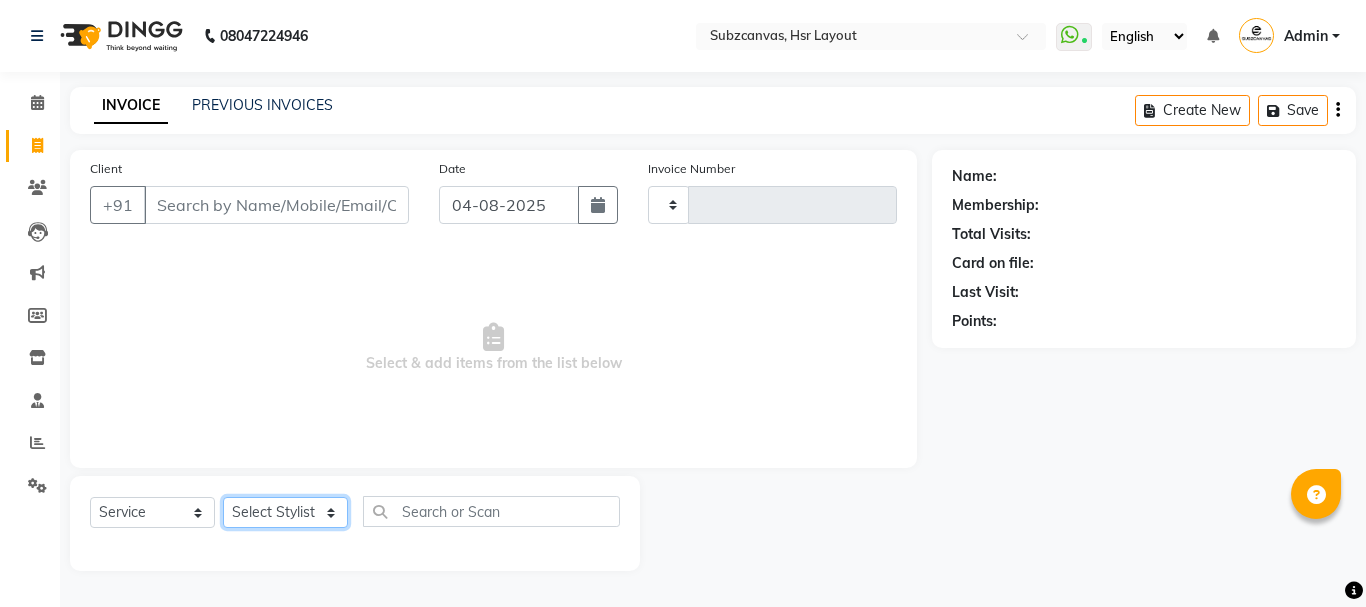 click on "Select Stylist" 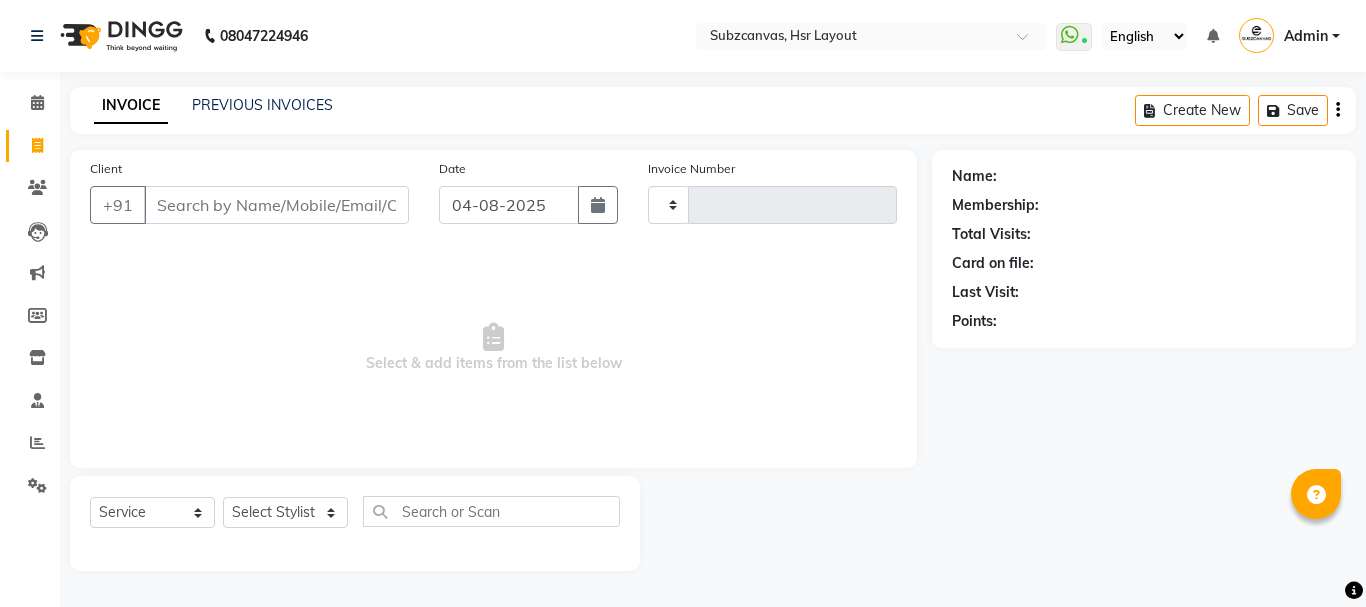 click on "Total Visits:" 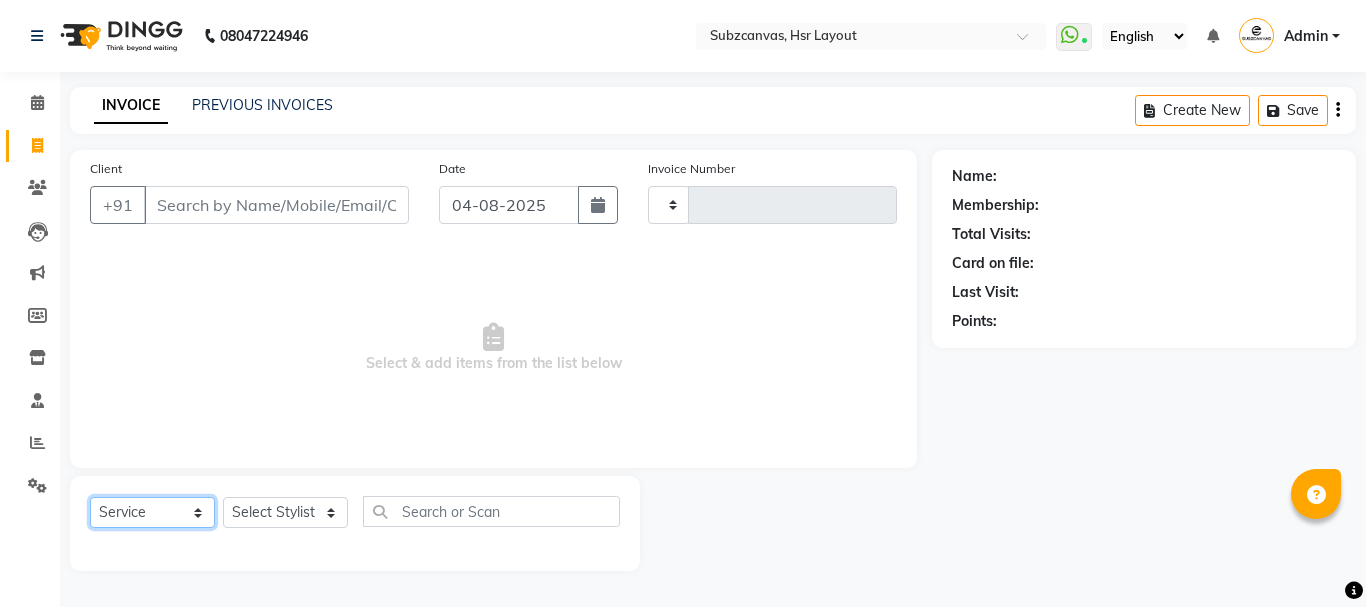 click on "Select  Service  Product  Membership  Package Voucher Prepaid Gift Card" 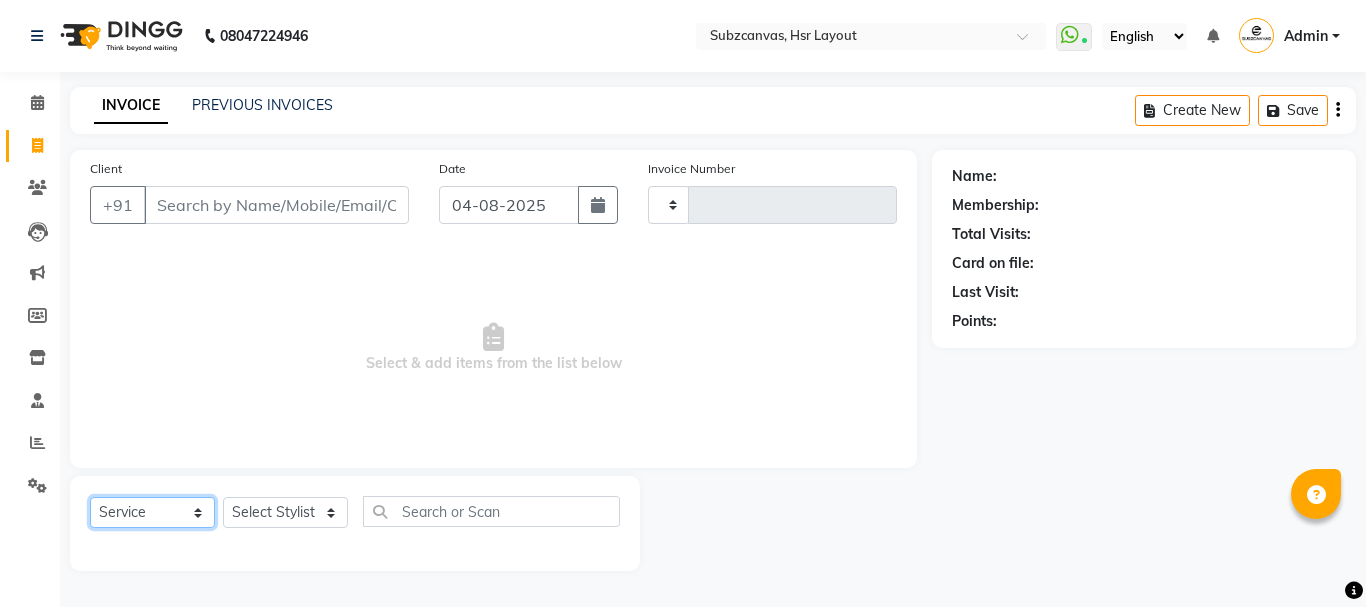 click on "Select  Service  Product  Membership  Package Voucher Prepaid Gift Card" 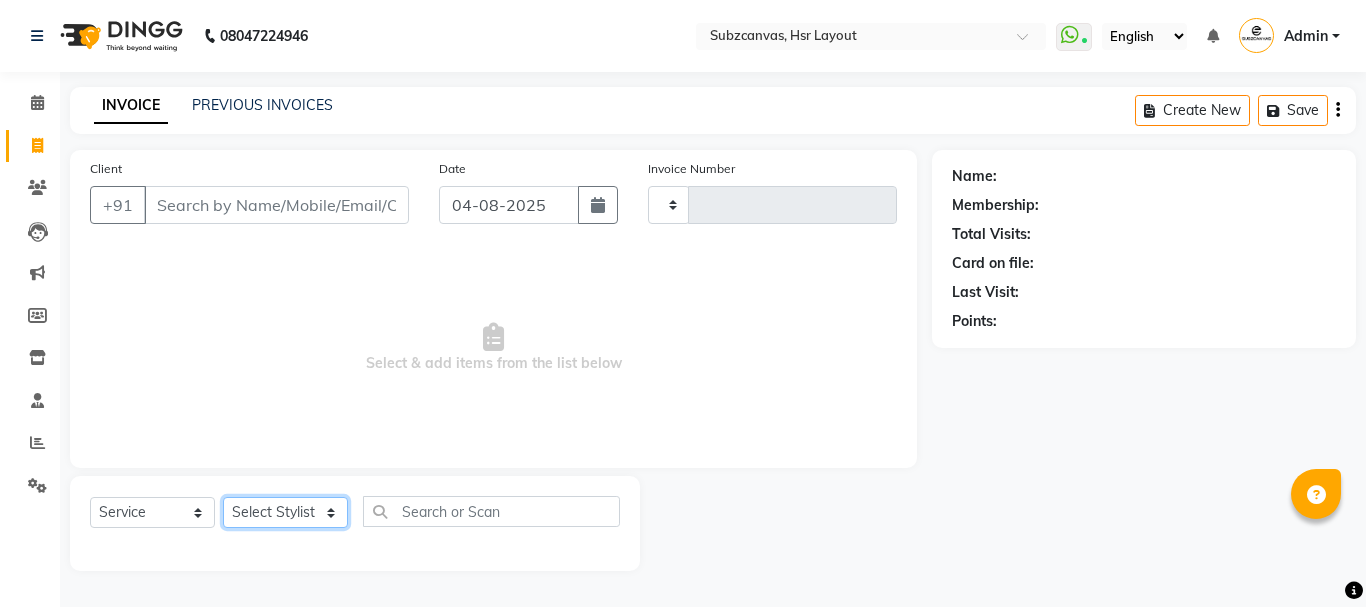 click on "Select Stylist" 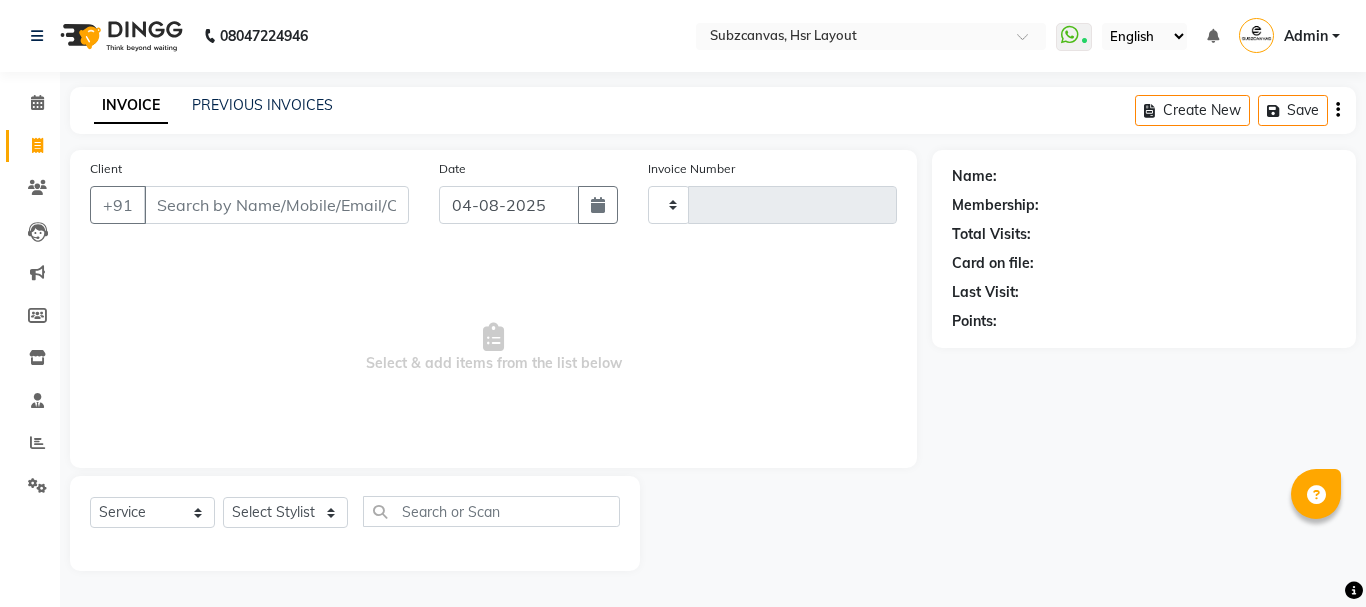 click on "Select & add items from the list below" at bounding box center (493, 348) 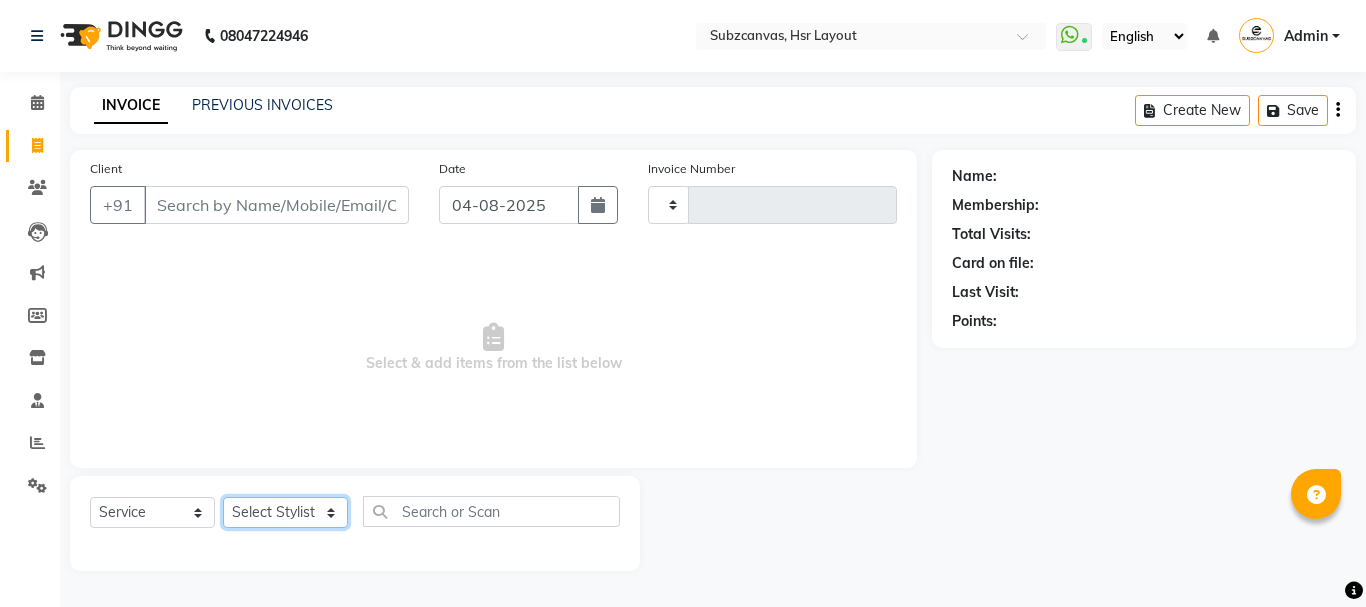 click on "Select Stylist" 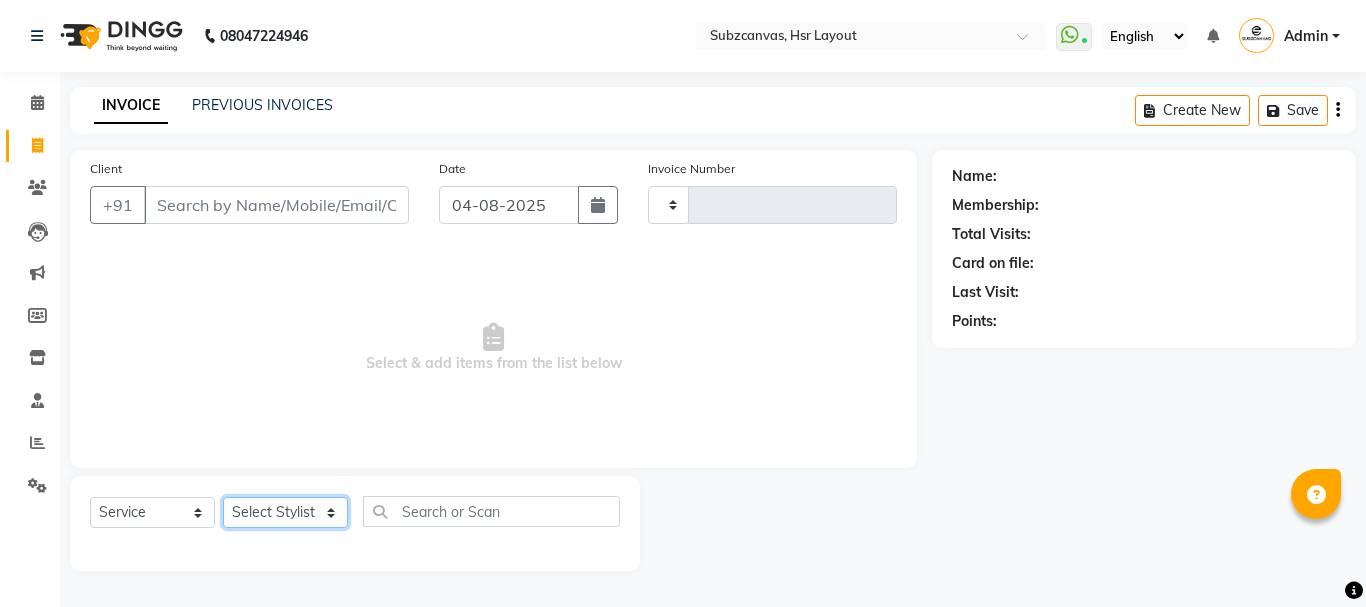 click on "Select Stylist" 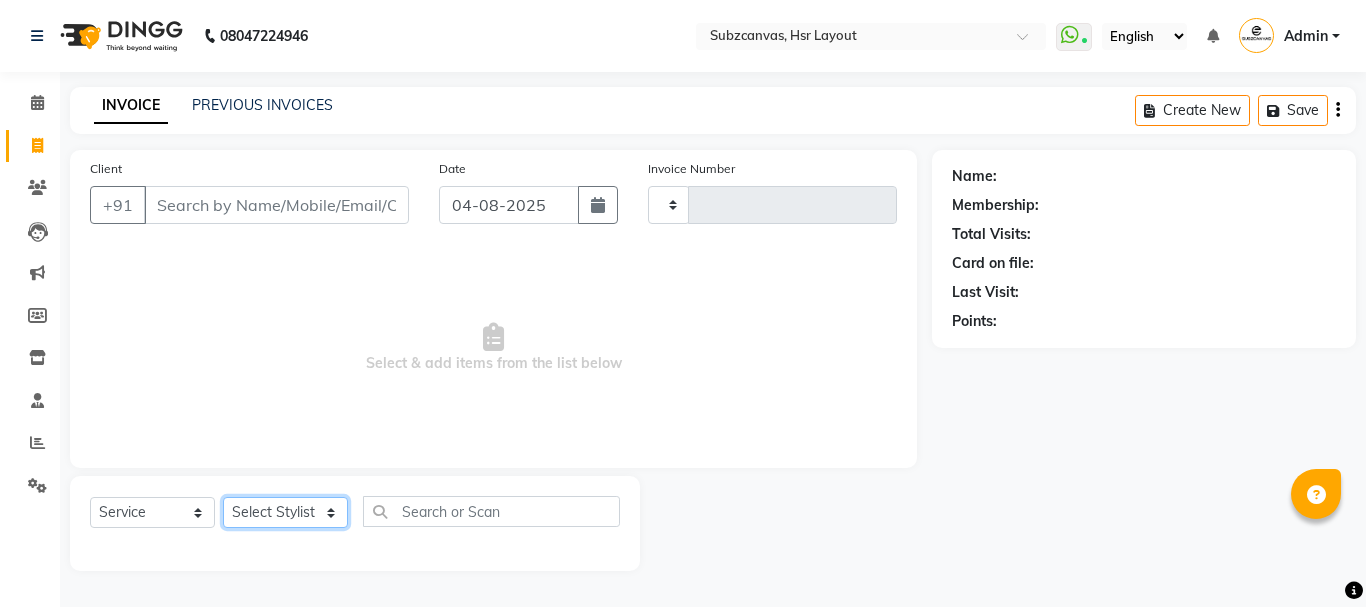 click on "Select Stylist" 